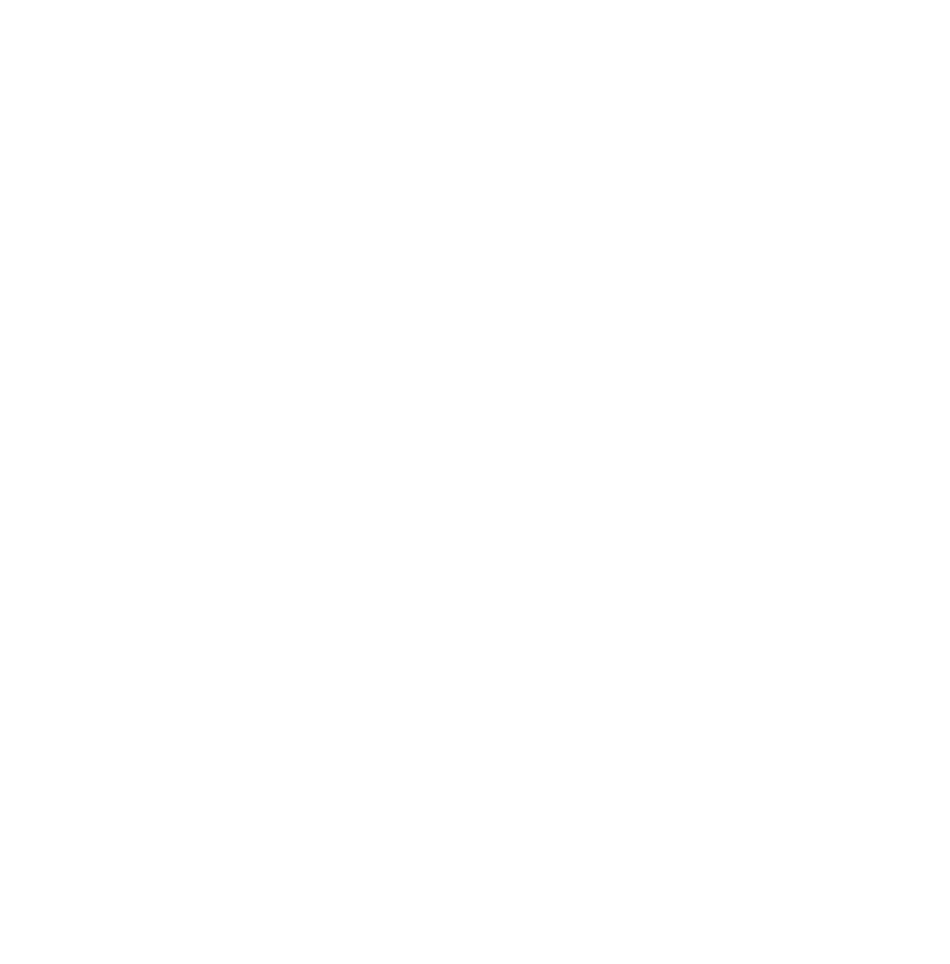 scroll, scrollTop: 0, scrollLeft: 0, axis: both 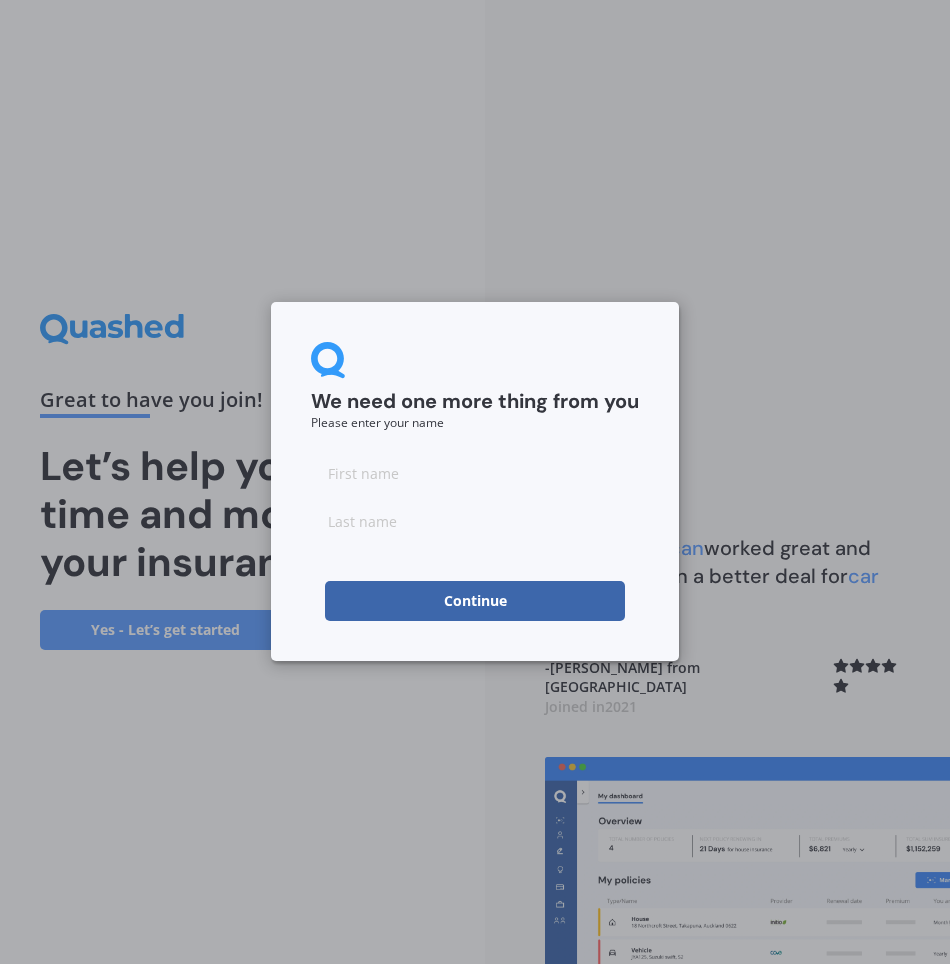 click at bounding box center (475, 473) 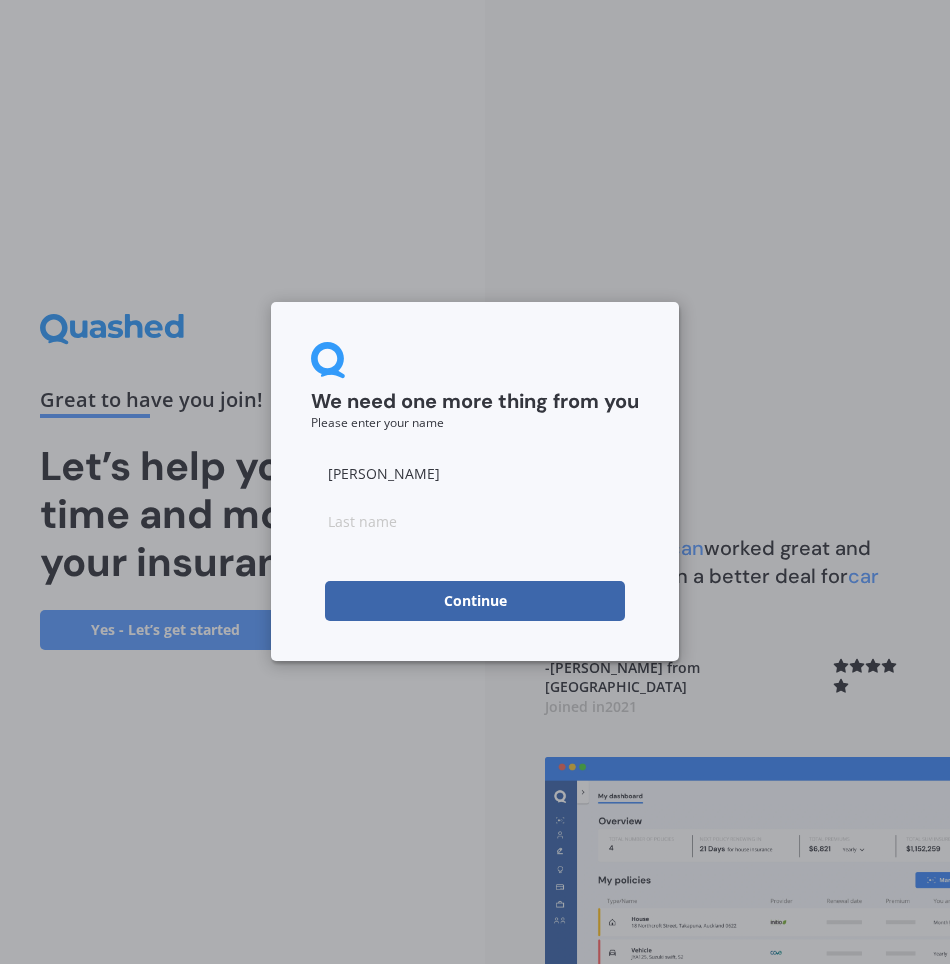 type on "[PERSON_NAME]" 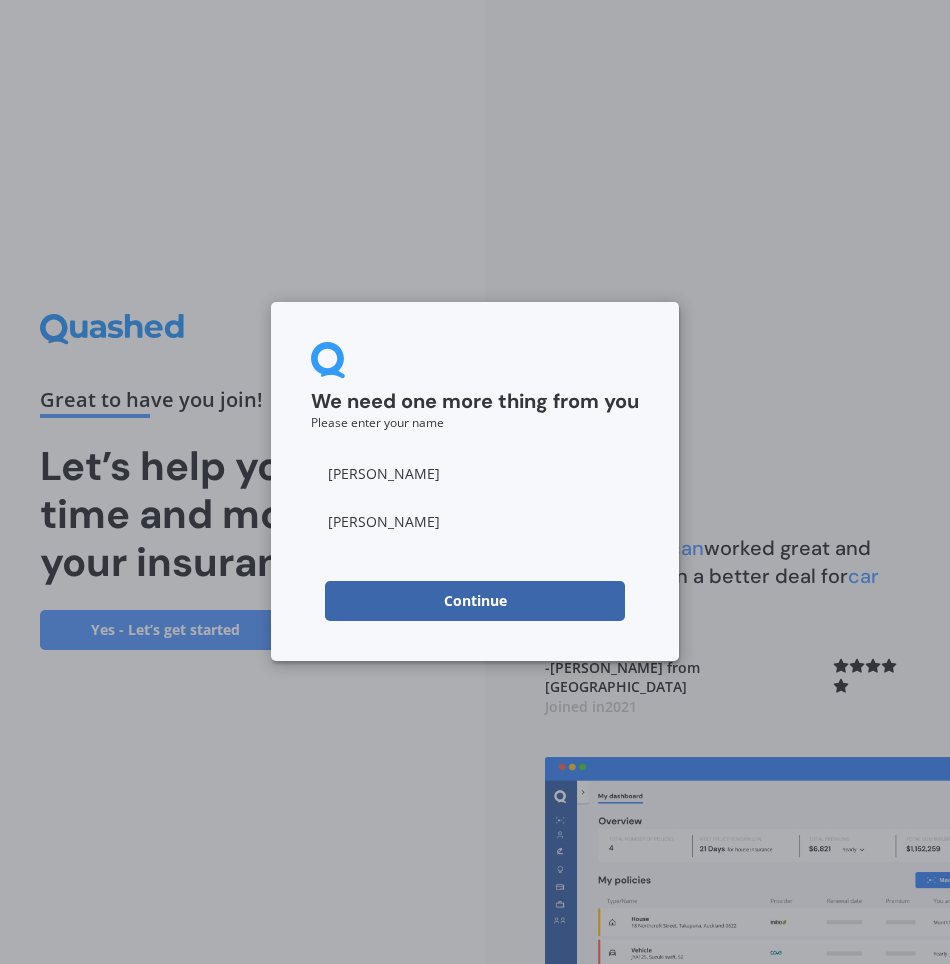 click on "Continue" at bounding box center [475, 601] 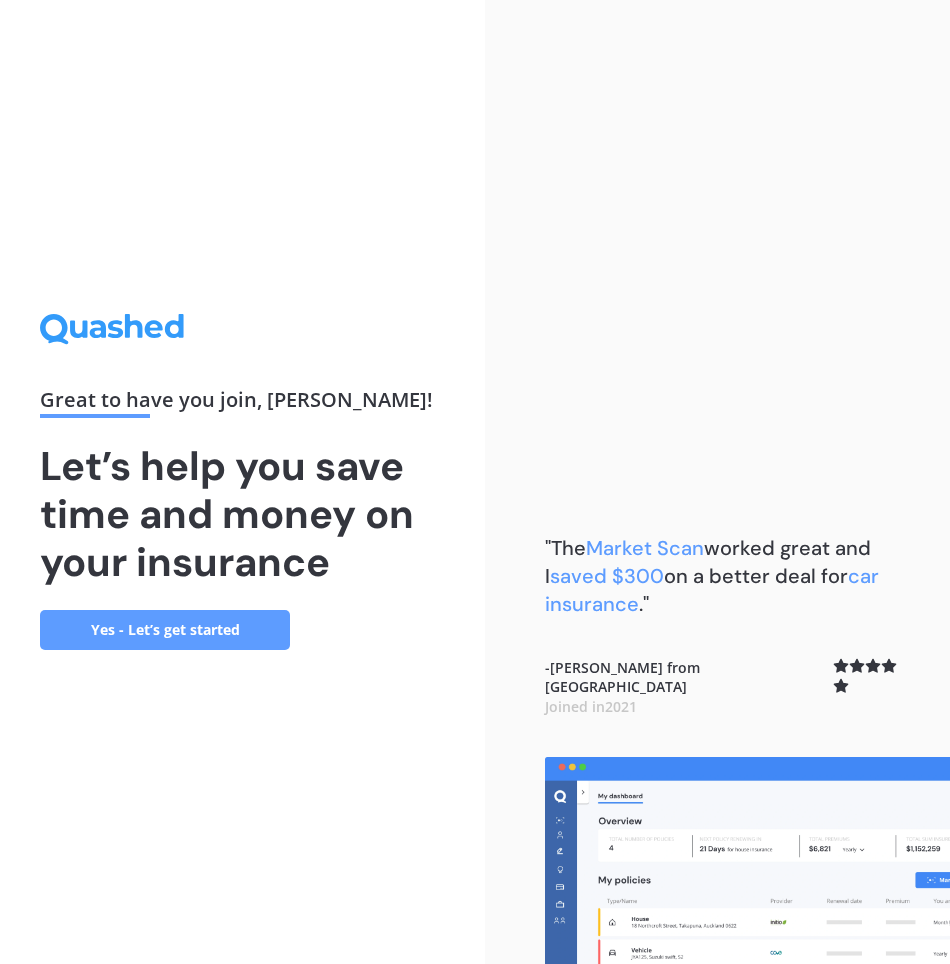 click on "Yes - Let’s get started" at bounding box center (165, 630) 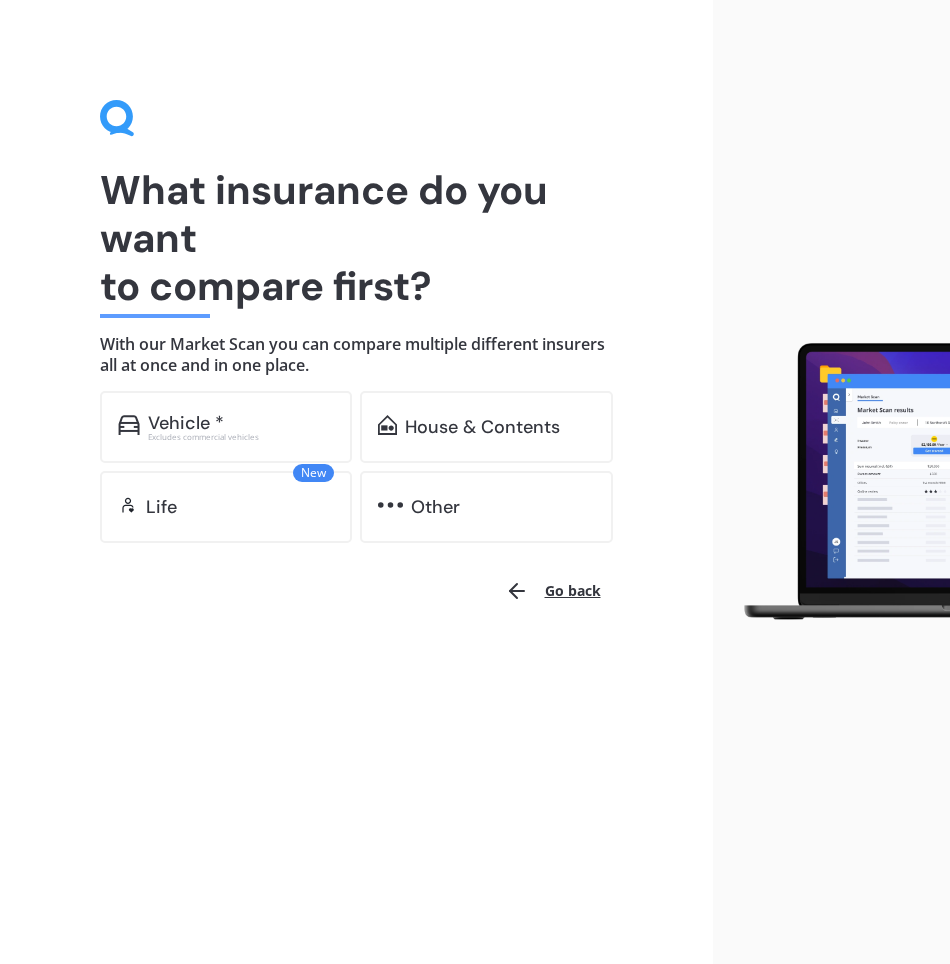 click on "Vehicle *" at bounding box center (241, 423) 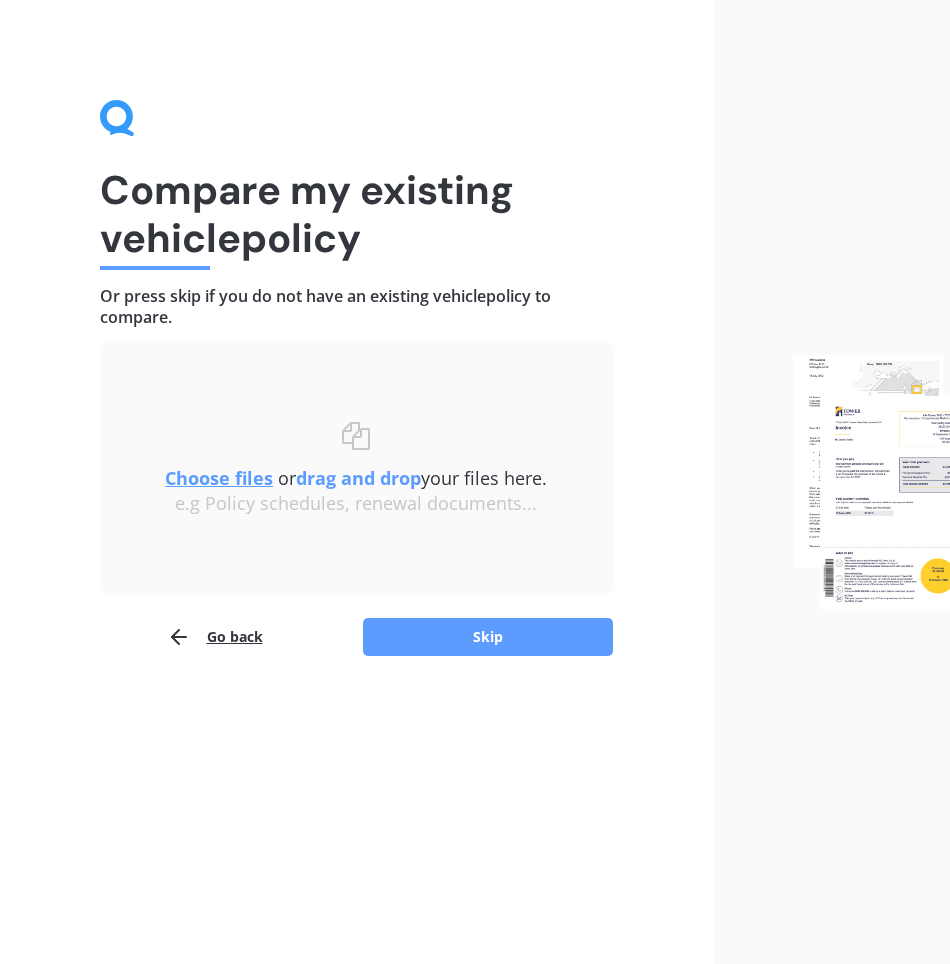 click on "Skip" at bounding box center [488, 637] 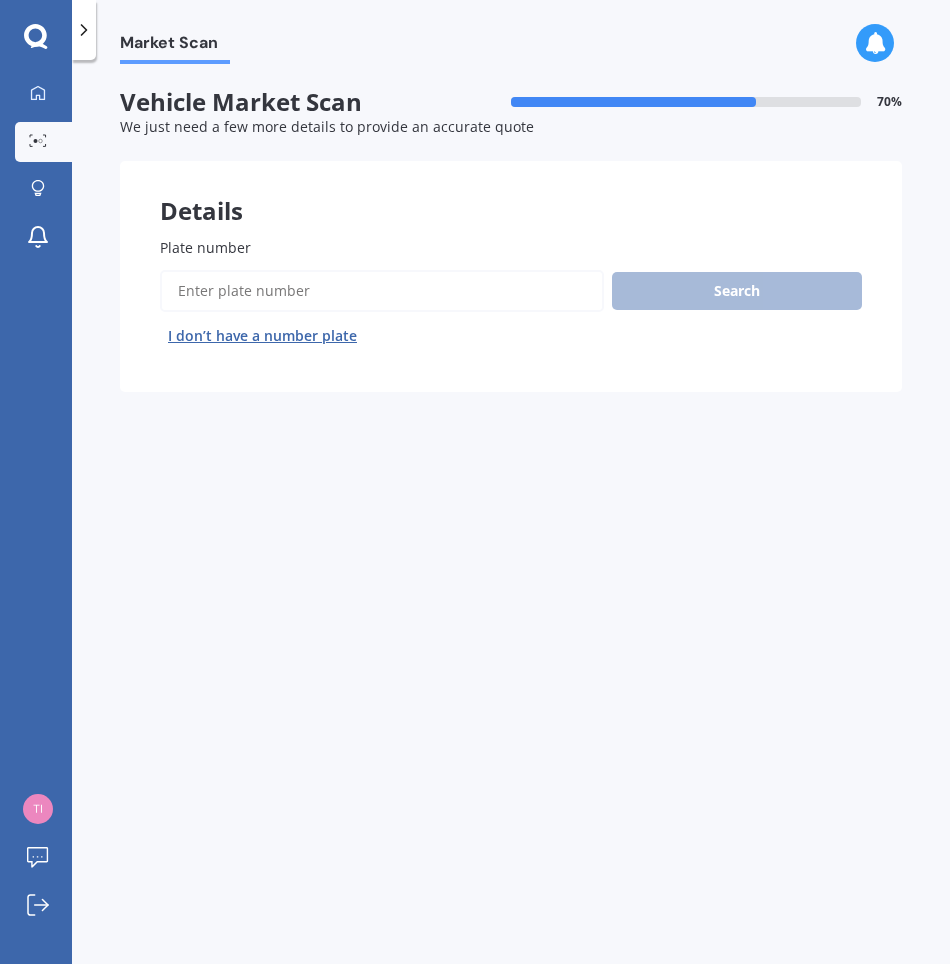click on "Plate number" at bounding box center (382, 291) 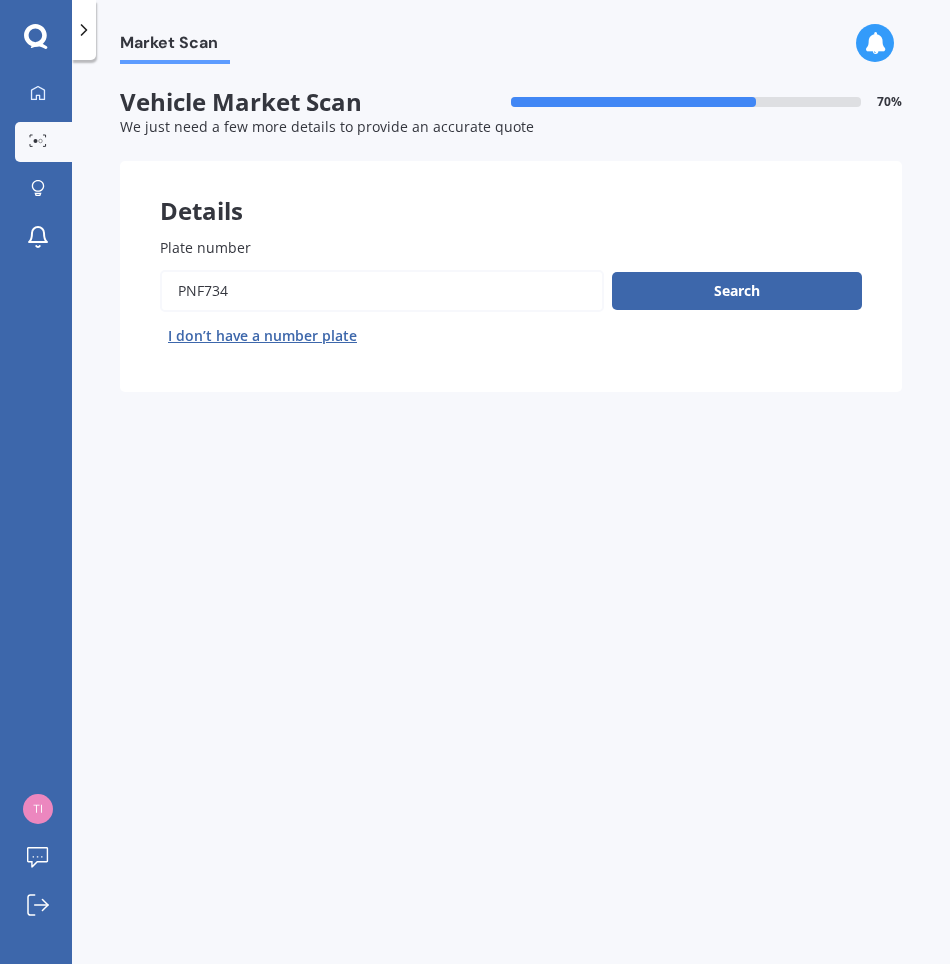 type on "PNF734" 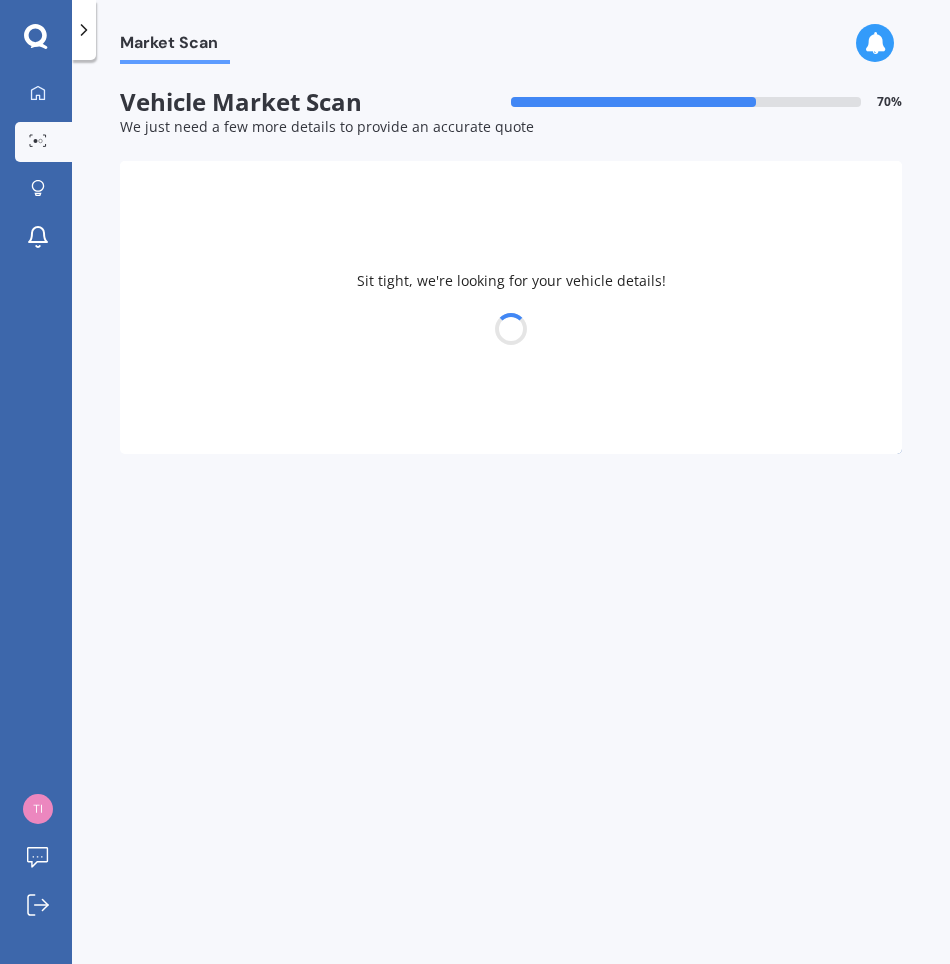 select on "VOLVO" 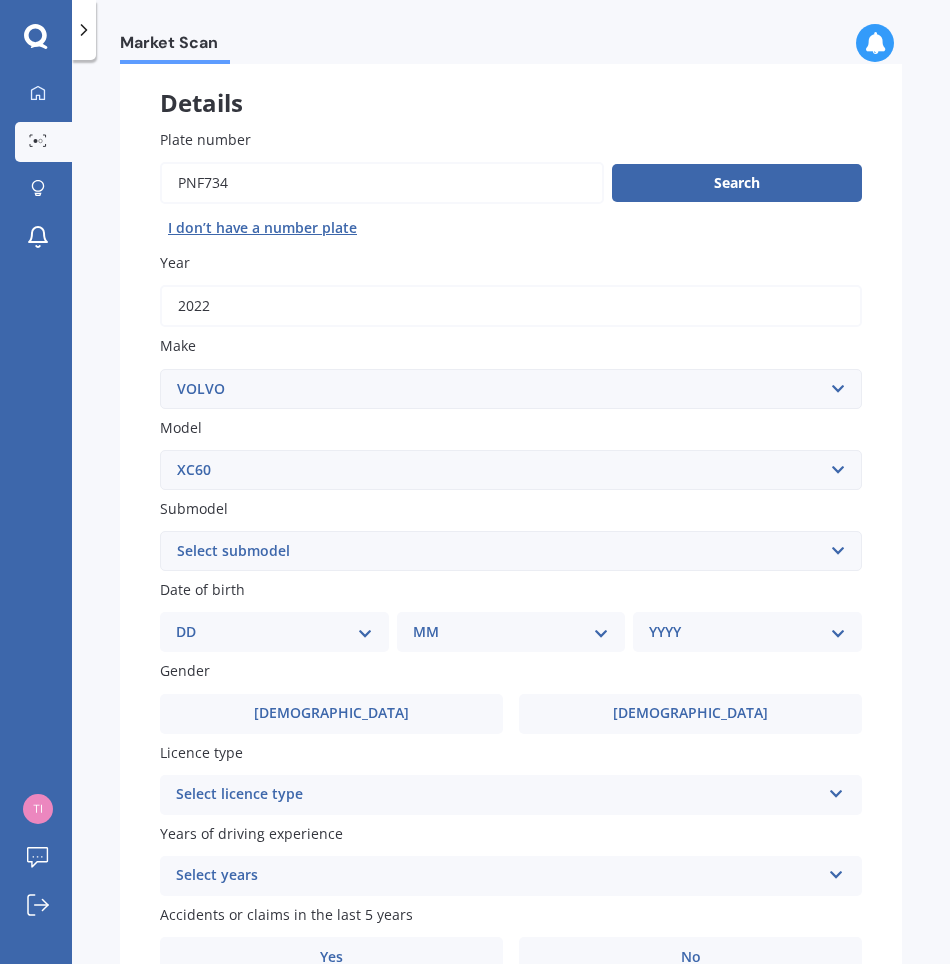 scroll, scrollTop: 100, scrollLeft: 0, axis: vertical 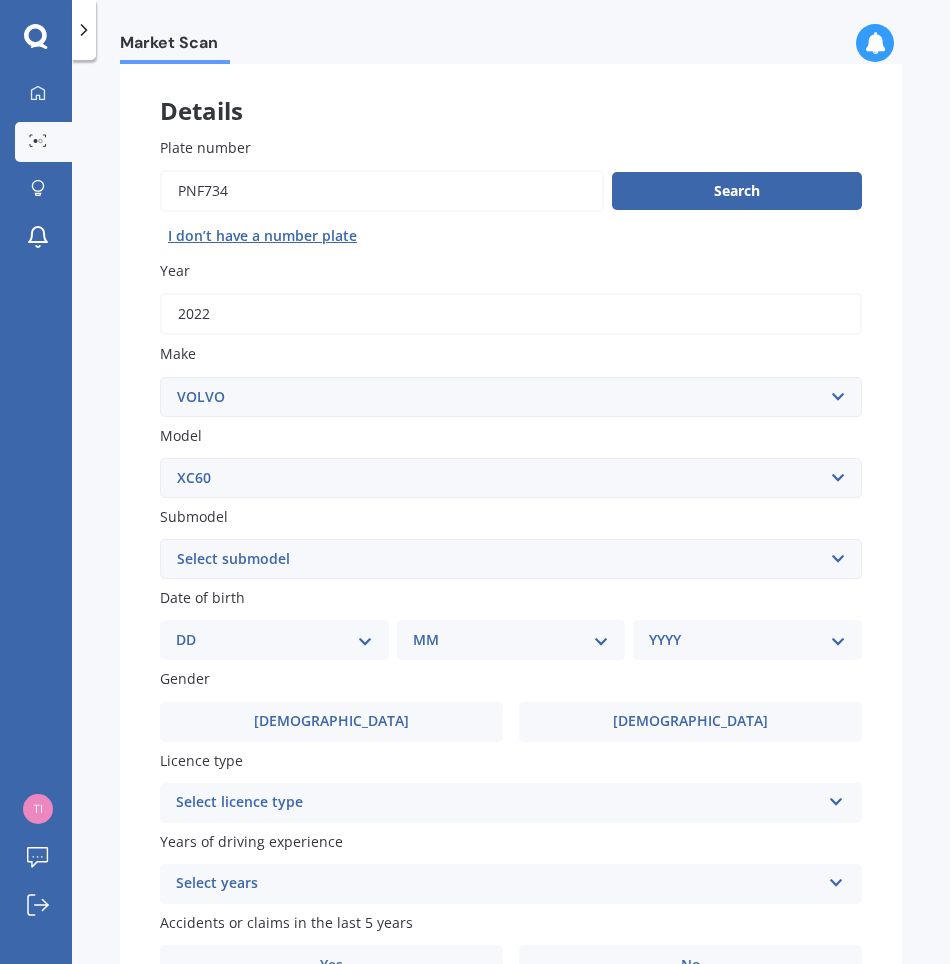 click on "Select submodel Diesel turbo Petrol Petrol Turbo T8 Hybrid" at bounding box center [511, 559] 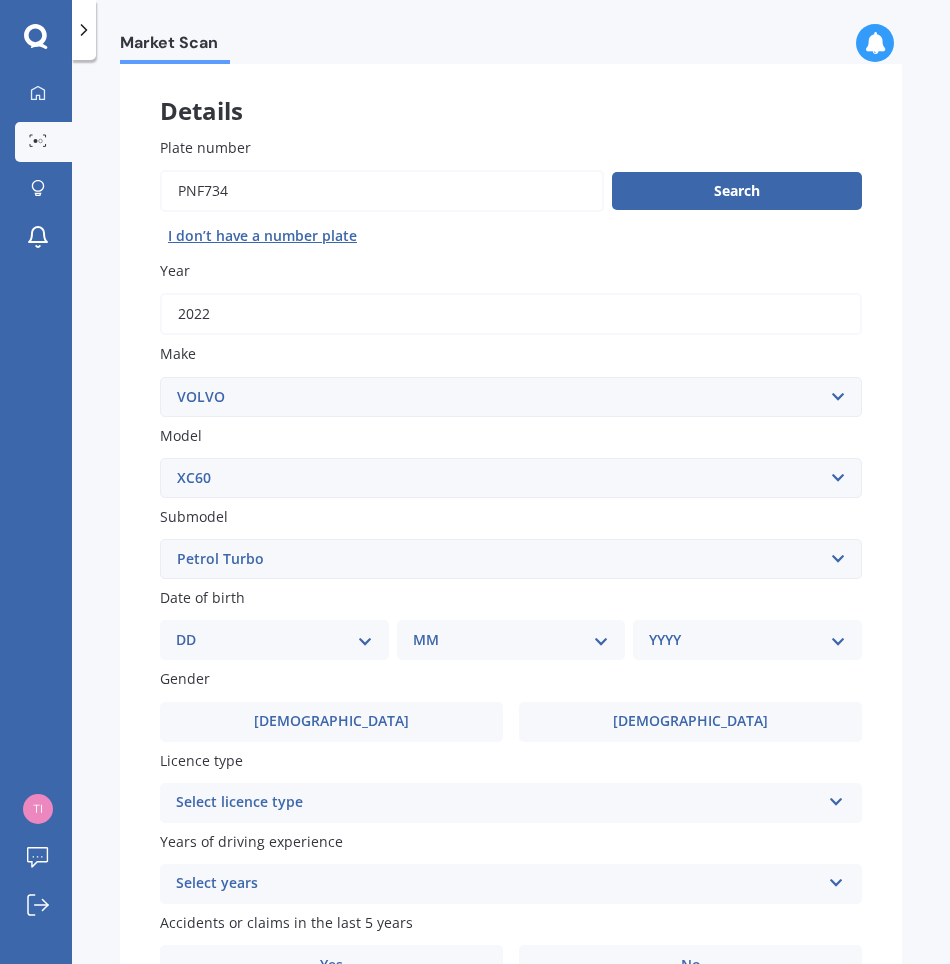 click on "Select submodel Diesel turbo Petrol Petrol Turbo T8 Hybrid" at bounding box center [511, 559] 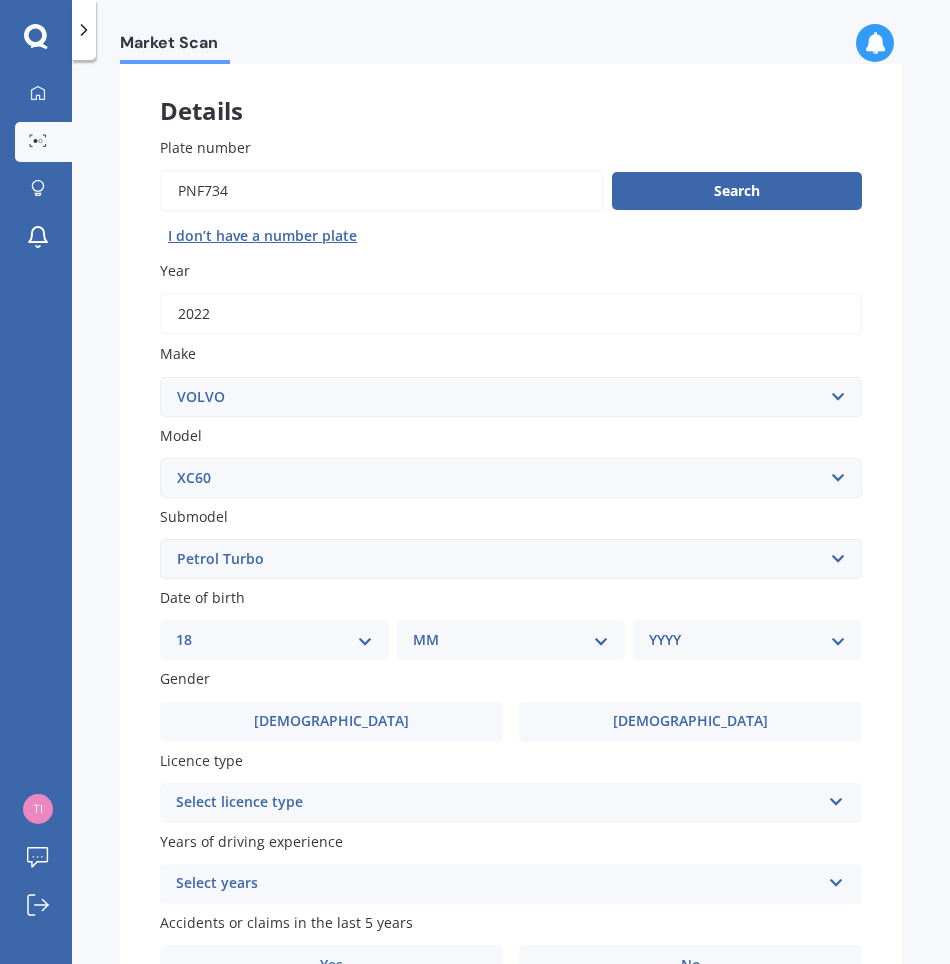 click on "DD 01 02 03 04 05 06 07 08 09 10 11 12 13 14 15 16 17 18 19 20 21 22 23 24 25 26 27 28 29 30 31" at bounding box center (274, 640) 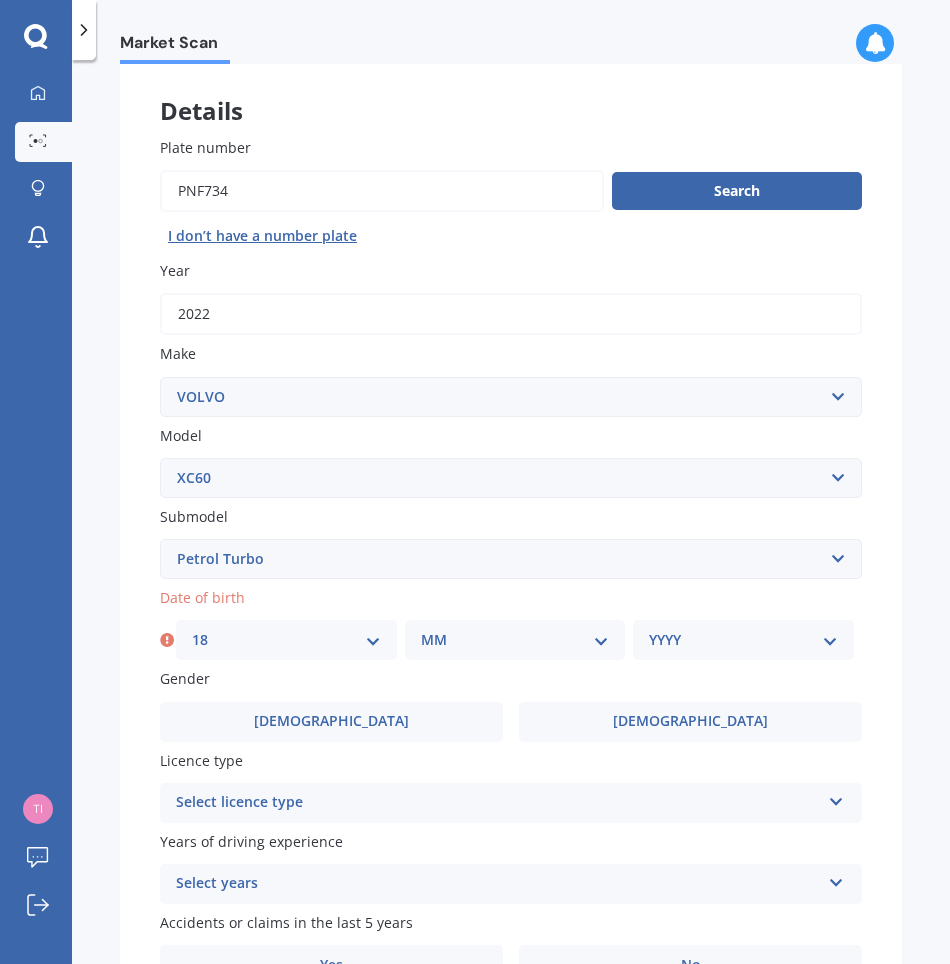 click on "MM 01 02 03 04 05 06 07 08 09 10 11 12" at bounding box center (515, 640) 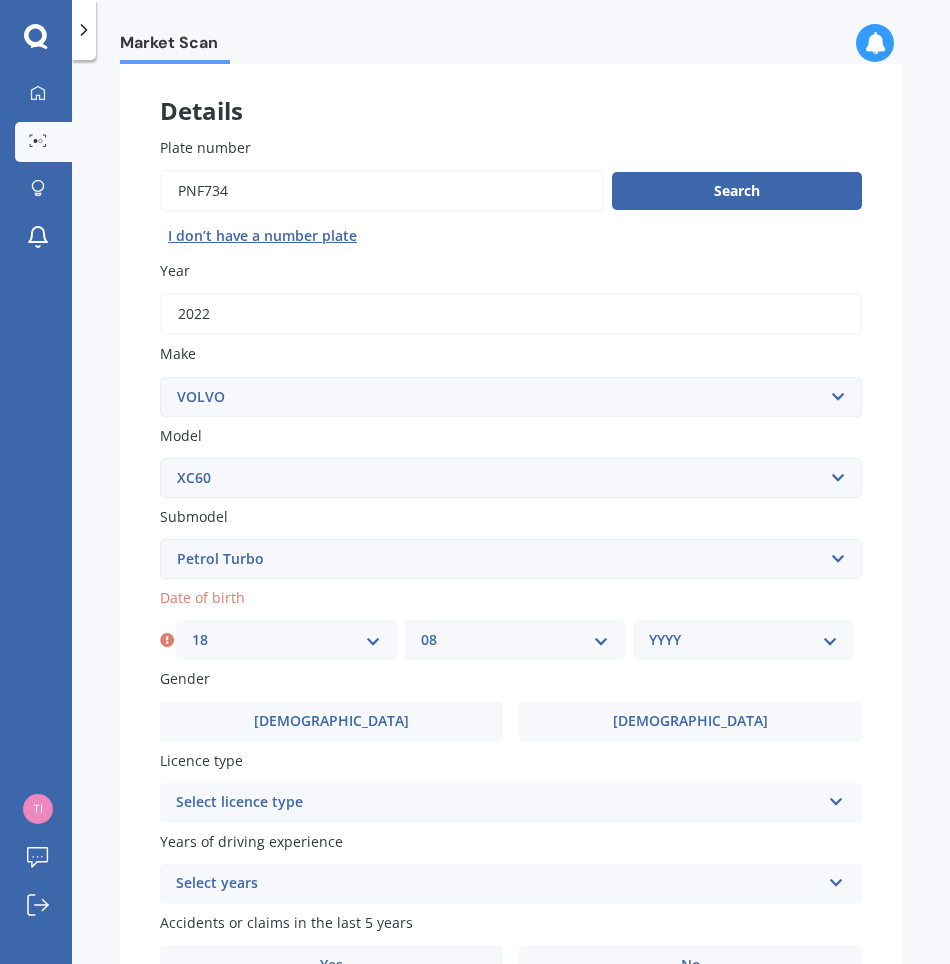 click on "MM 01 02 03 04 05 06 07 08 09 10 11 12" at bounding box center [515, 640] 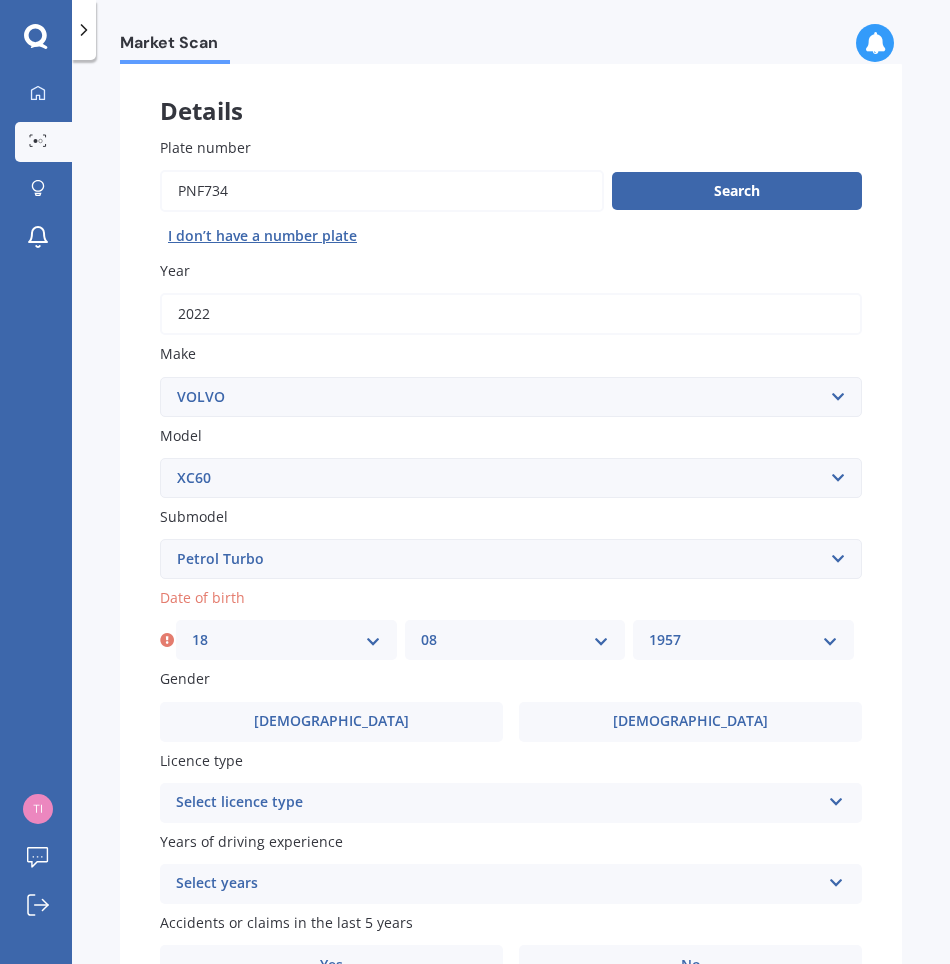 click on "YYYY 2025 2024 2023 2022 2021 2020 2019 2018 2017 2016 2015 2014 2013 2012 2011 2010 2009 2008 2007 2006 2005 2004 2003 2002 2001 2000 1999 1998 1997 1996 1995 1994 1993 1992 1991 1990 1989 1988 1987 1986 1985 1984 1983 1982 1981 1980 1979 1978 1977 1976 1975 1974 1973 1972 1971 1970 1969 1968 1967 1966 1965 1964 1963 1962 1961 1960 1959 1958 1957 1956 1955 1954 1953 1952 1951 1950 1949 1948 1947 1946 1945 1944 1943 1942 1941 1940 1939 1938 1937 1936 1935 1934 1933 1932 1931 1930 1929 1928 1927 1926" at bounding box center (743, 640) 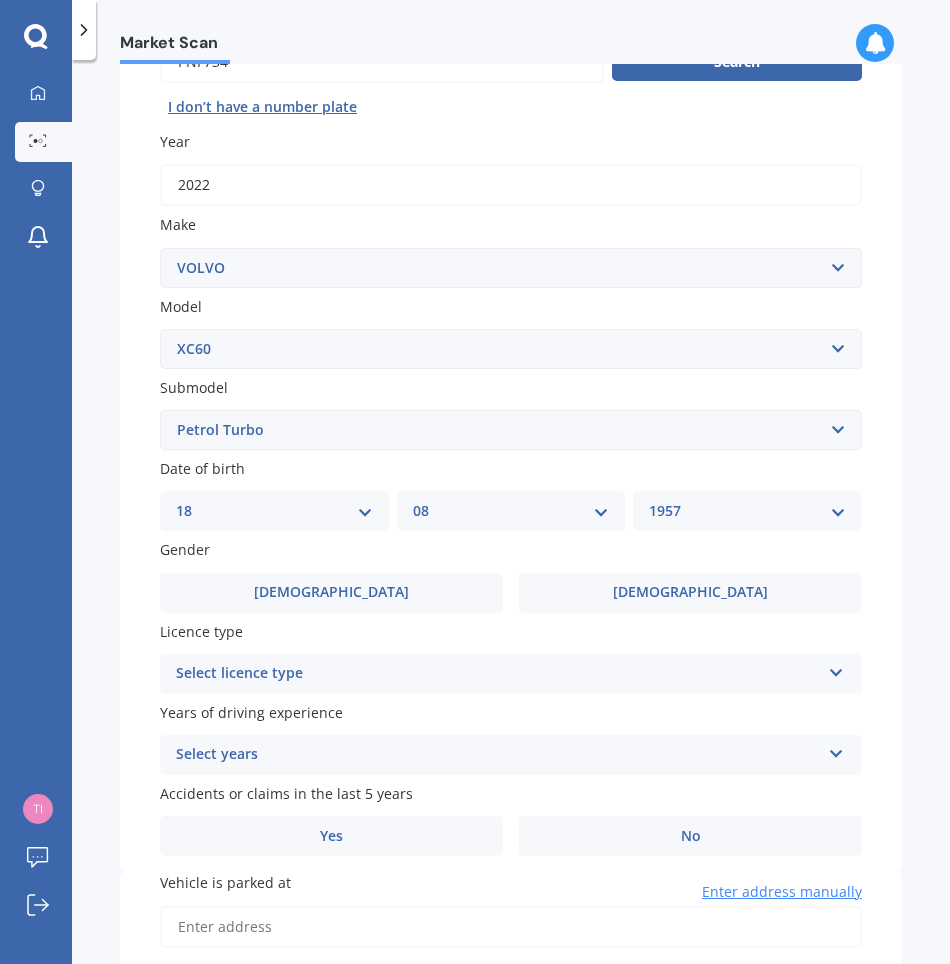 scroll, scrollTop: 300, scrollLeft: 0, axis: vertical 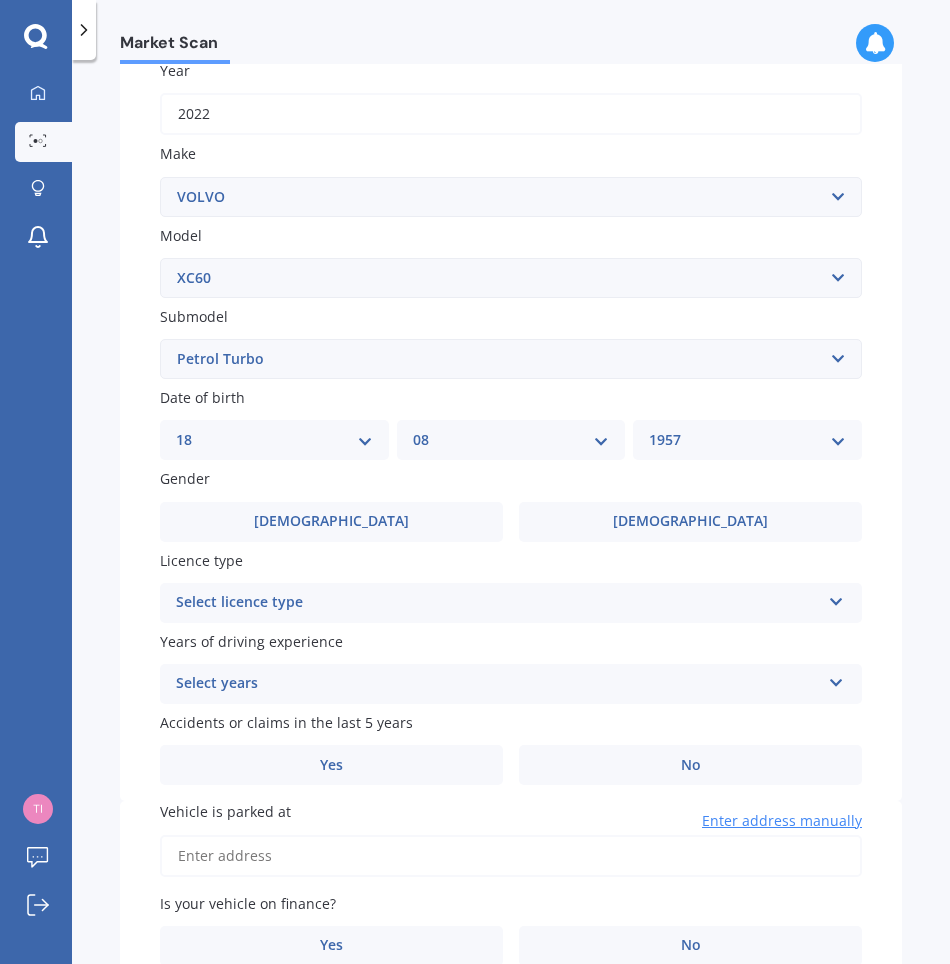 click on "[DEMOGRAPHIC_DATA]" at bounding box center (331, 522) 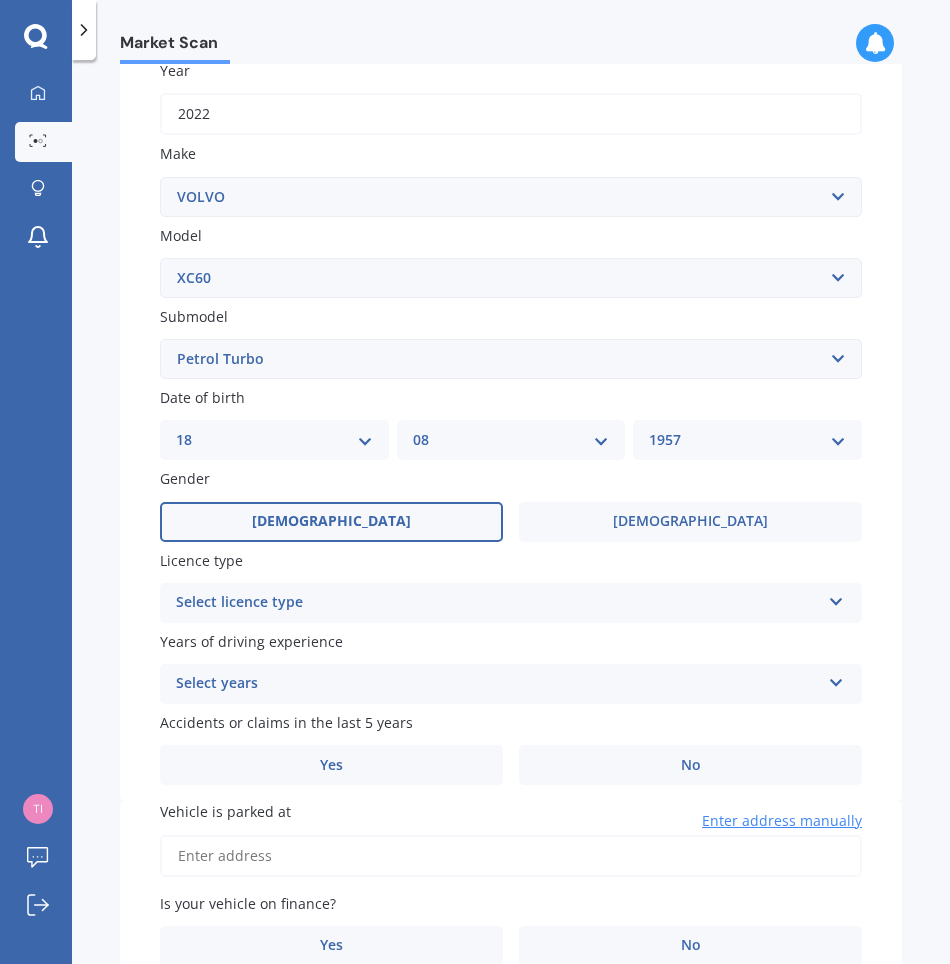 click on "Select licence type" at bounding box center (498, 603) 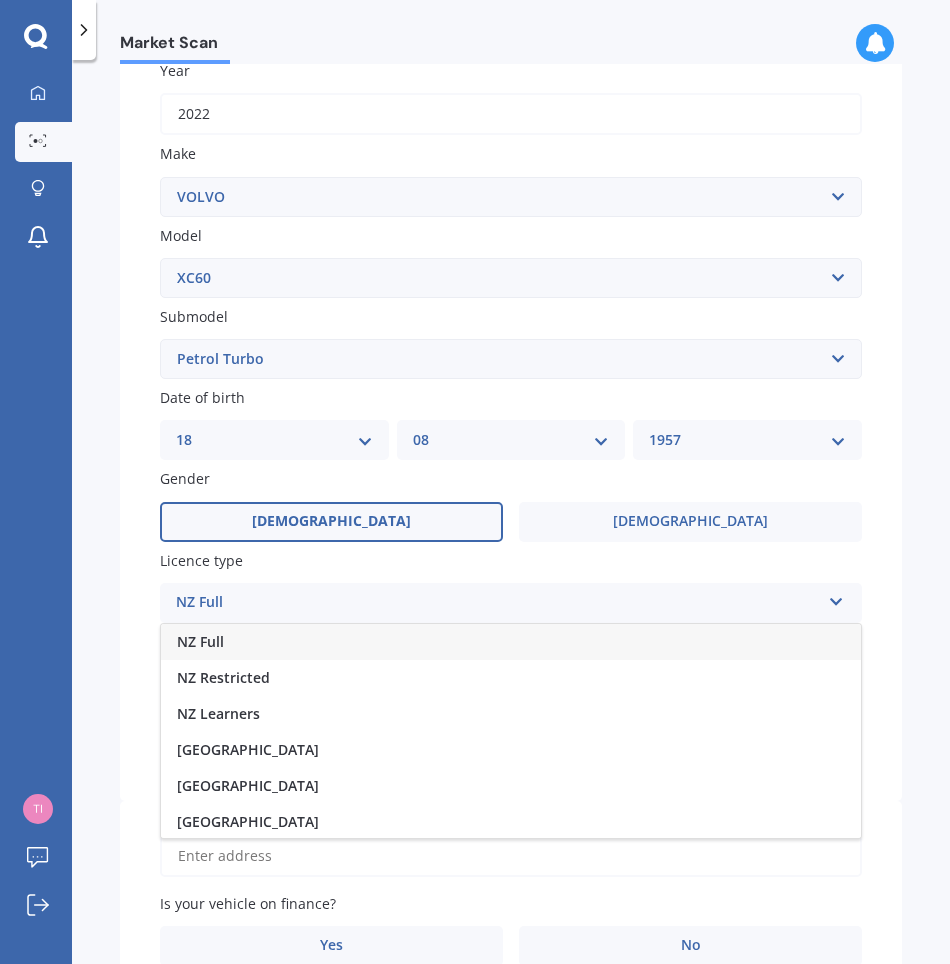 click on "NZ Full" at bounding box center [511, 642] 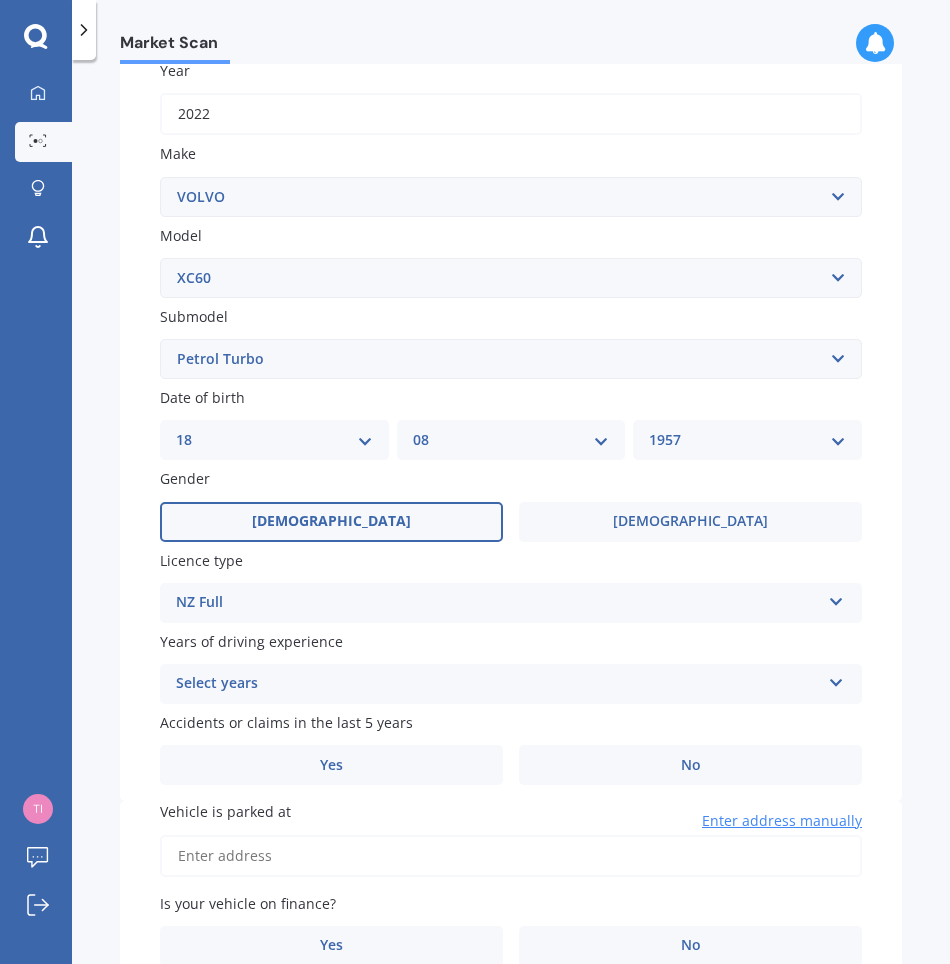 click at bounding box center [836, 679] 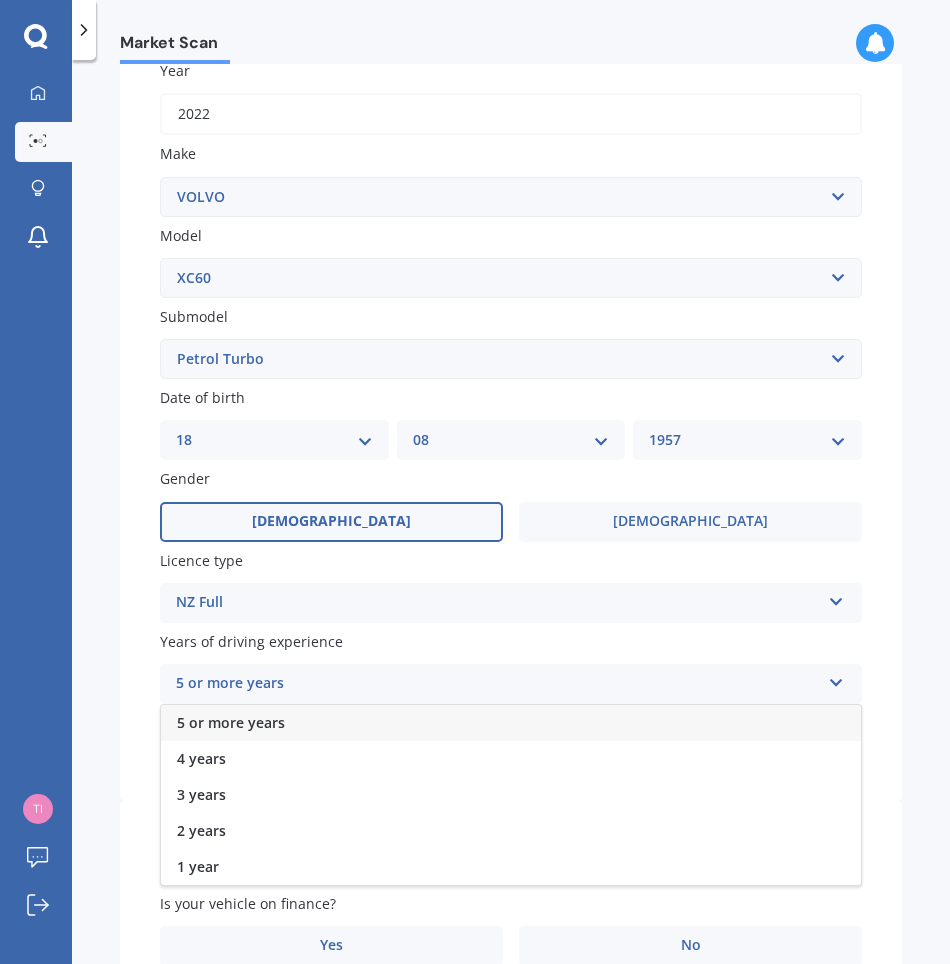click on "5 or more years" at bounding box center [511, 723] 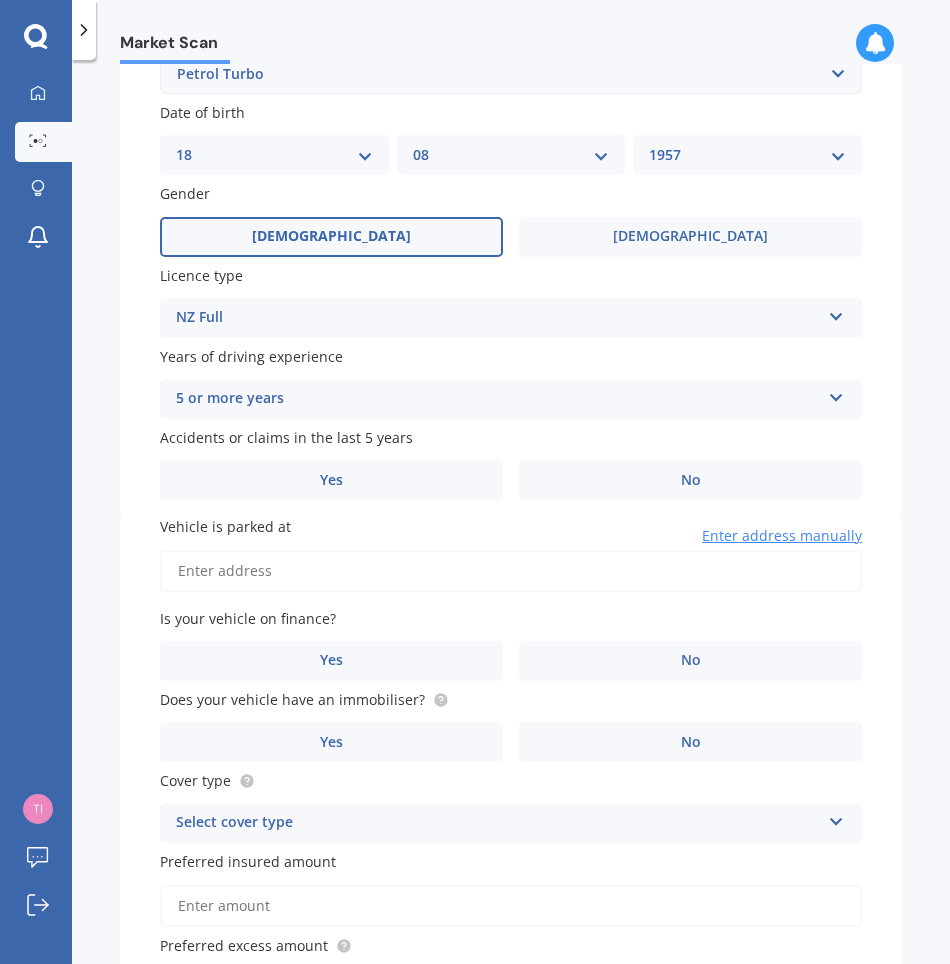 scroll, scrollTop: 783, scrollLeft: 0, axis: vertical 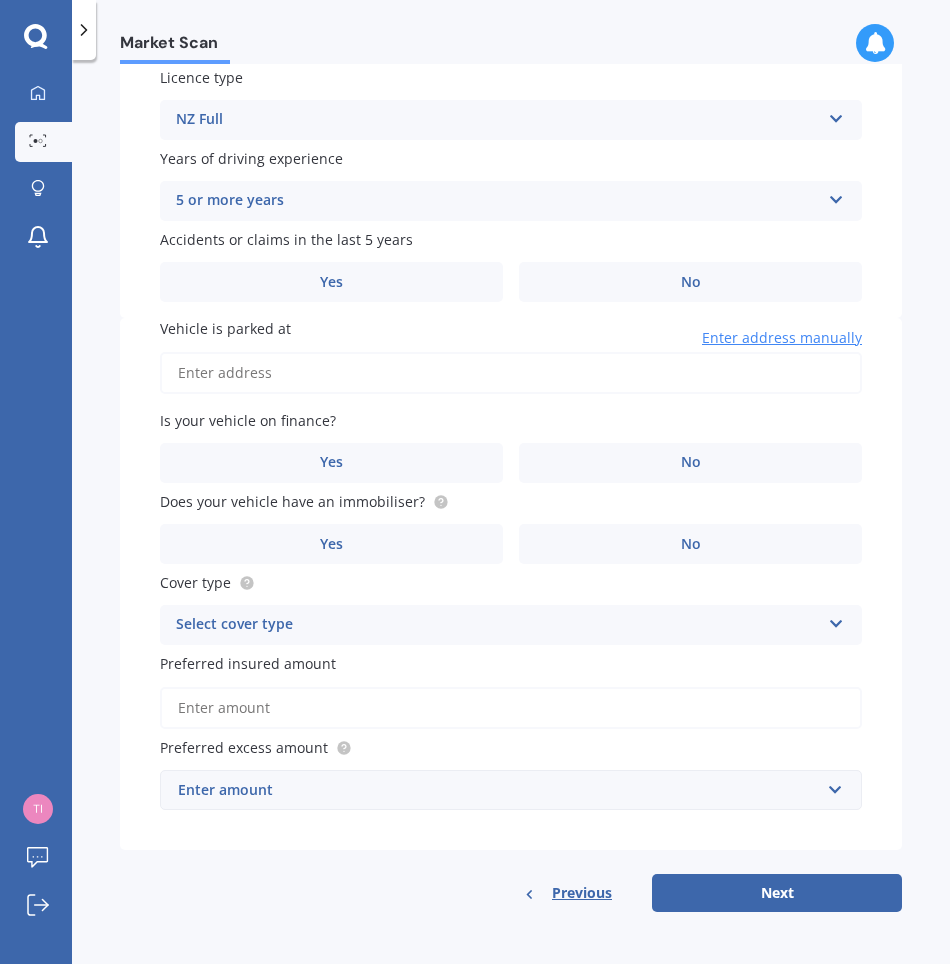 click on "No" at bounding box center [691, 282] 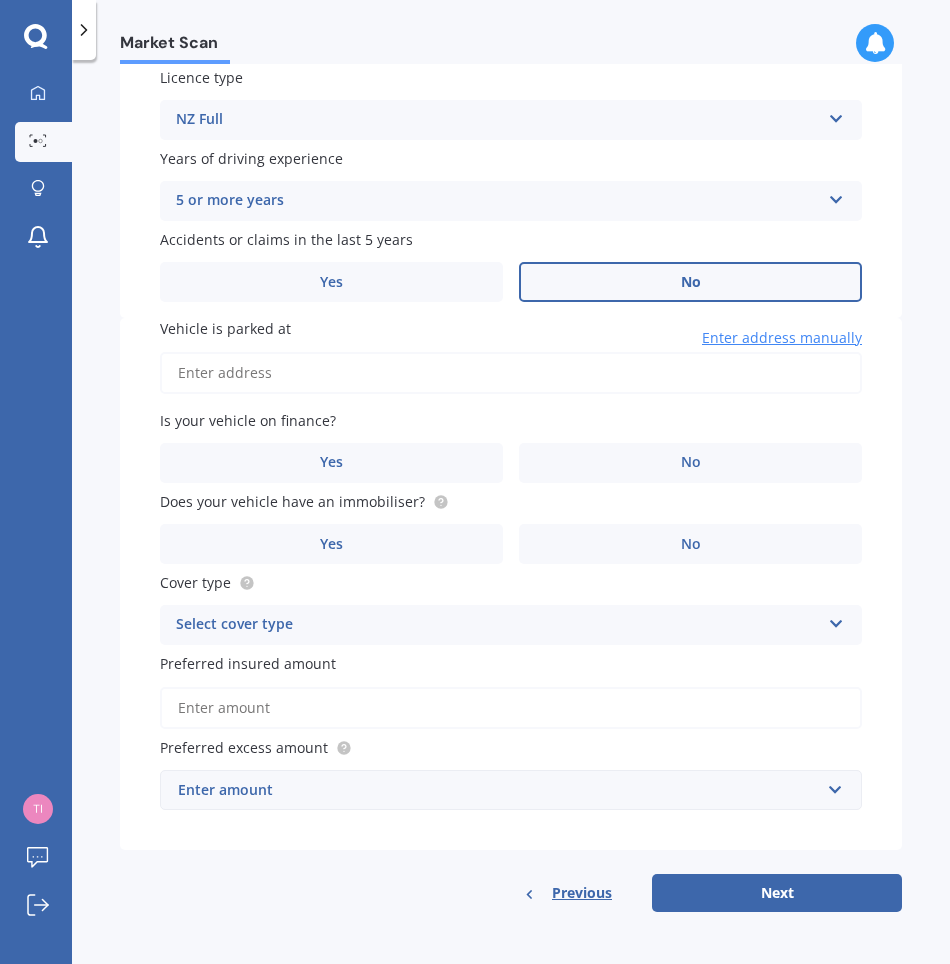 click on "Vehicle is parked at" at bounding box center [511, 373] 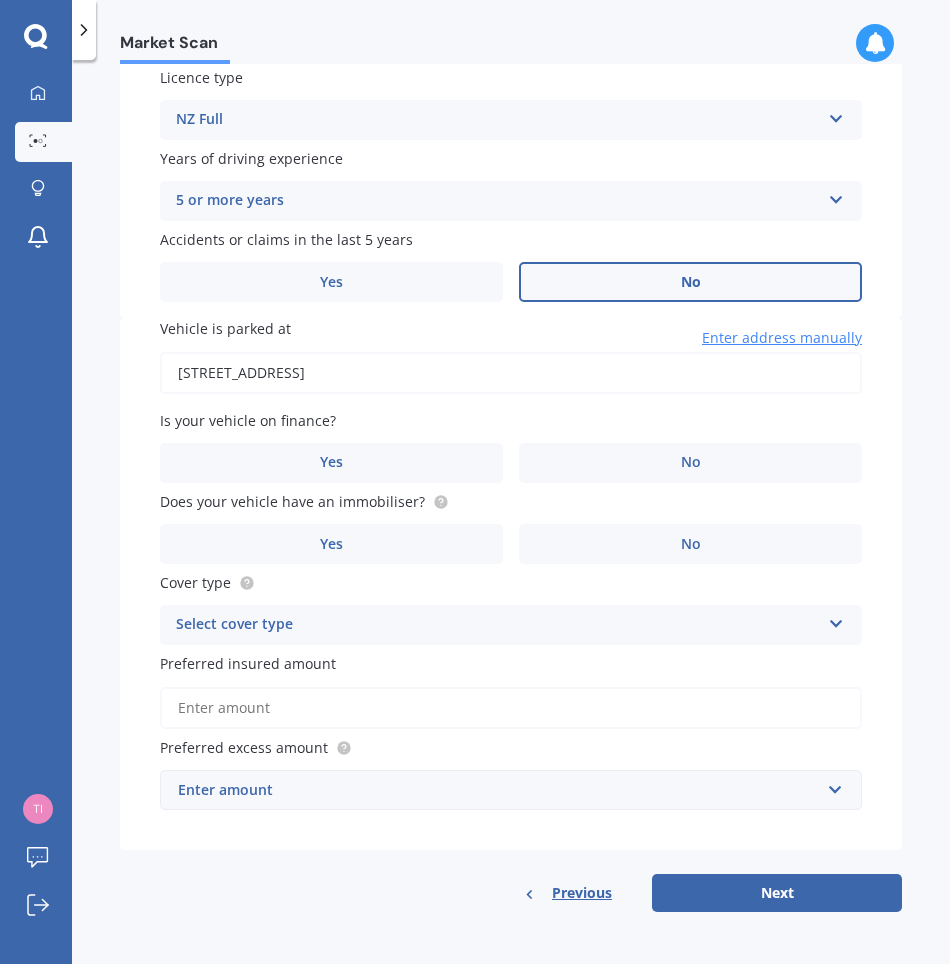 click on "[STREET_ADDRESS]" at bounding box center (511, 373) 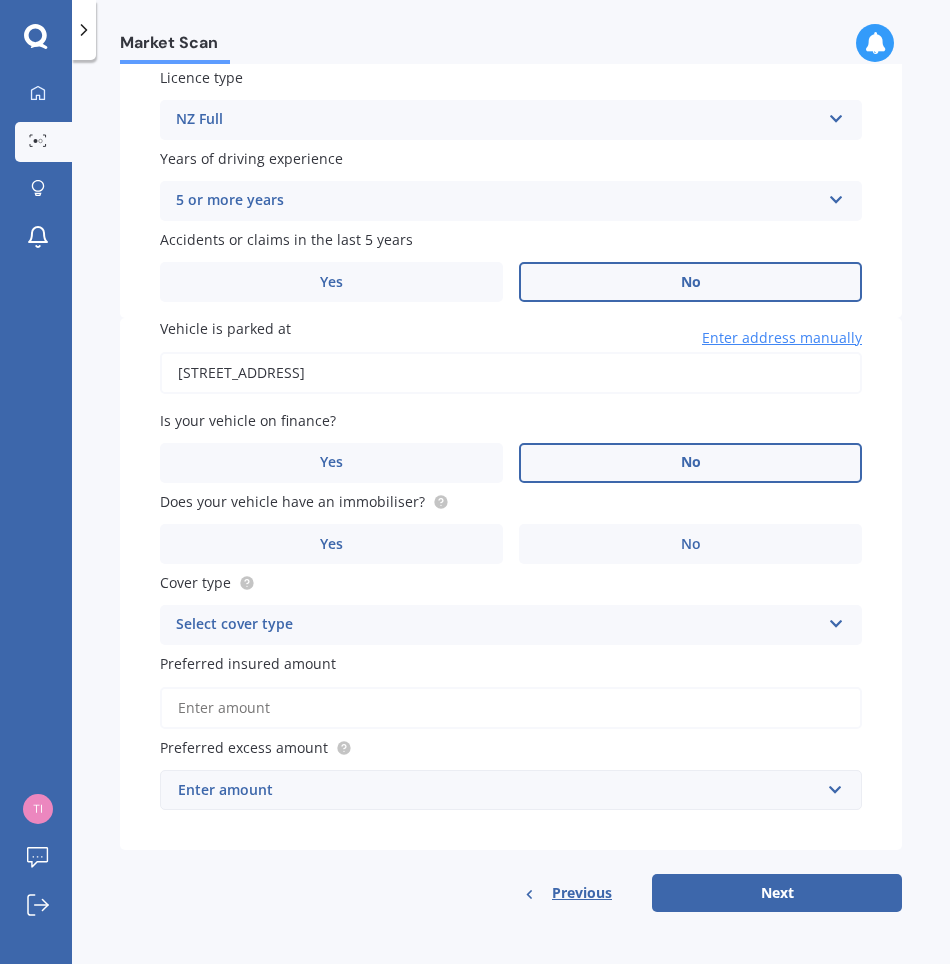 click on "Yes" at bounding box center [331, 544] 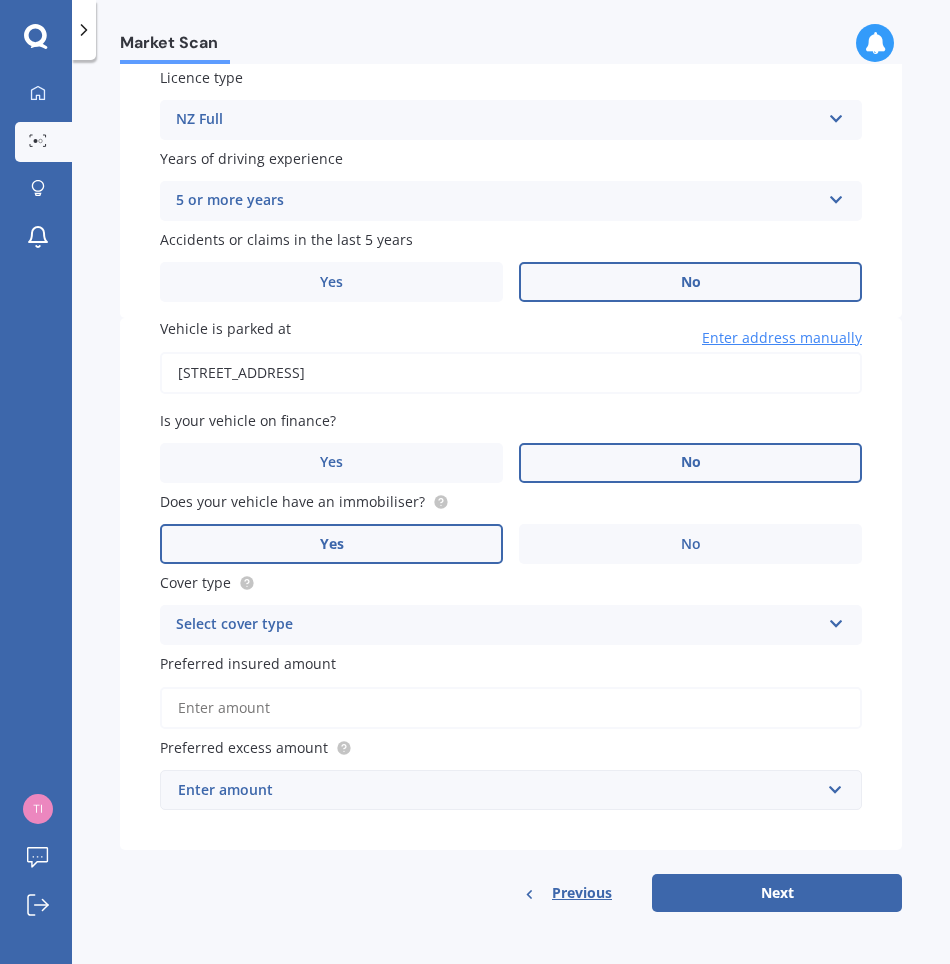 click at bounding box center (836, 620) 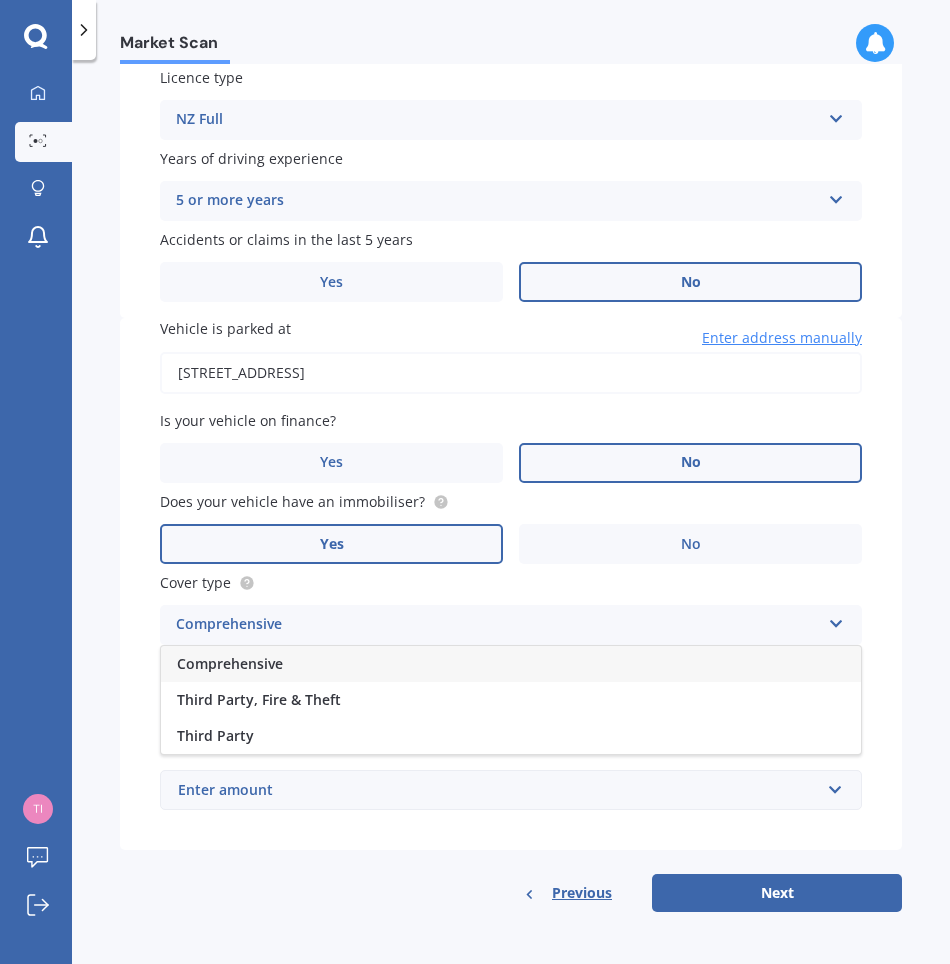 click on "Comprehensive" at bounding box center (511, 664) 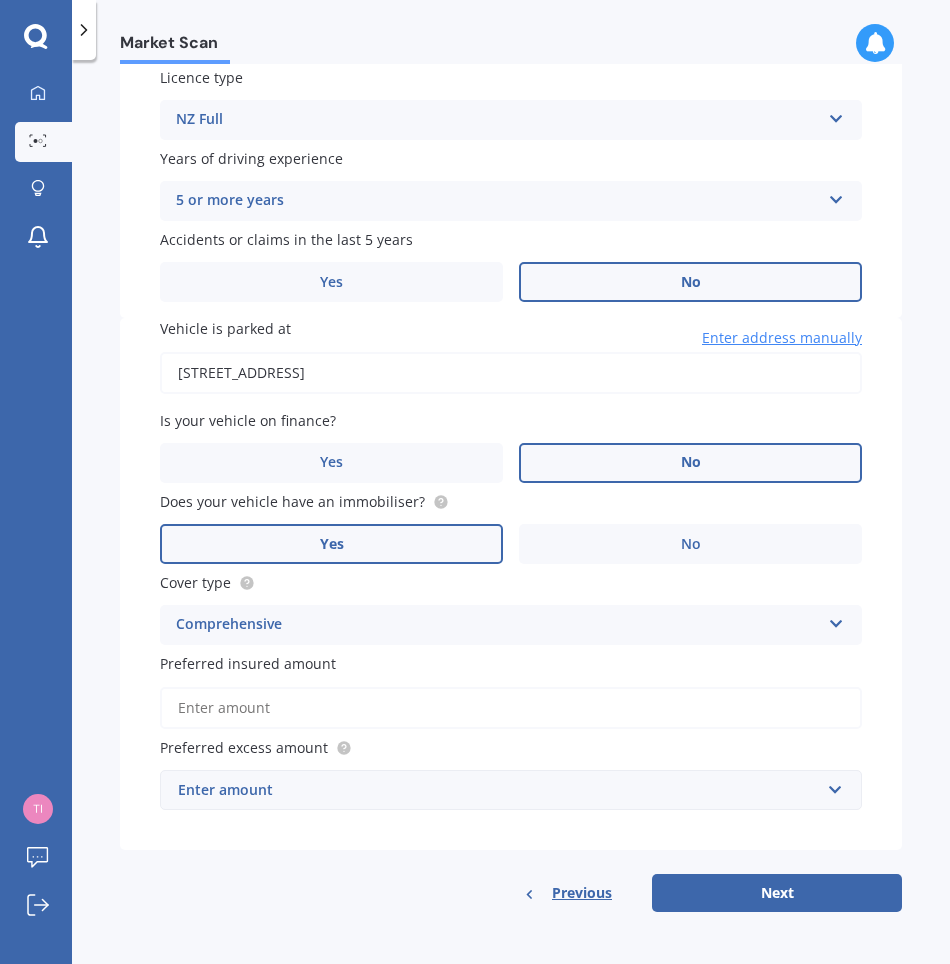 click on "Preferred insured amount" at bounding box center (511, 708) 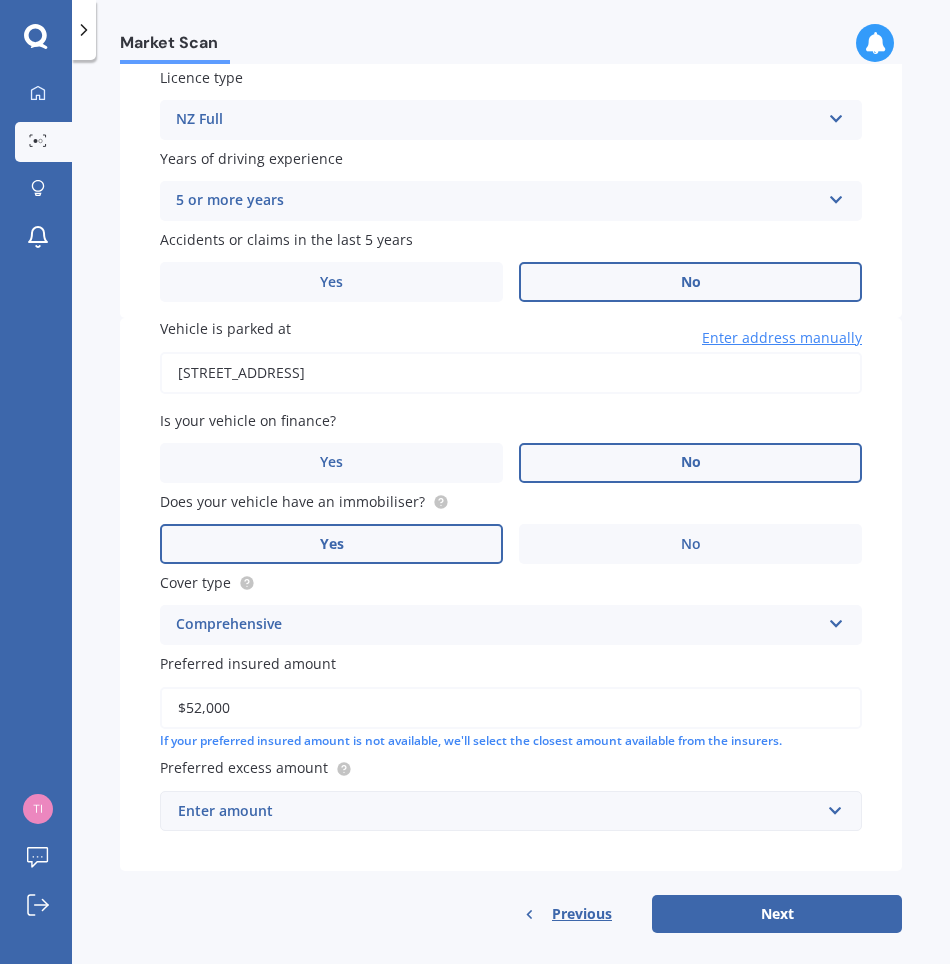 type on "$52,000" 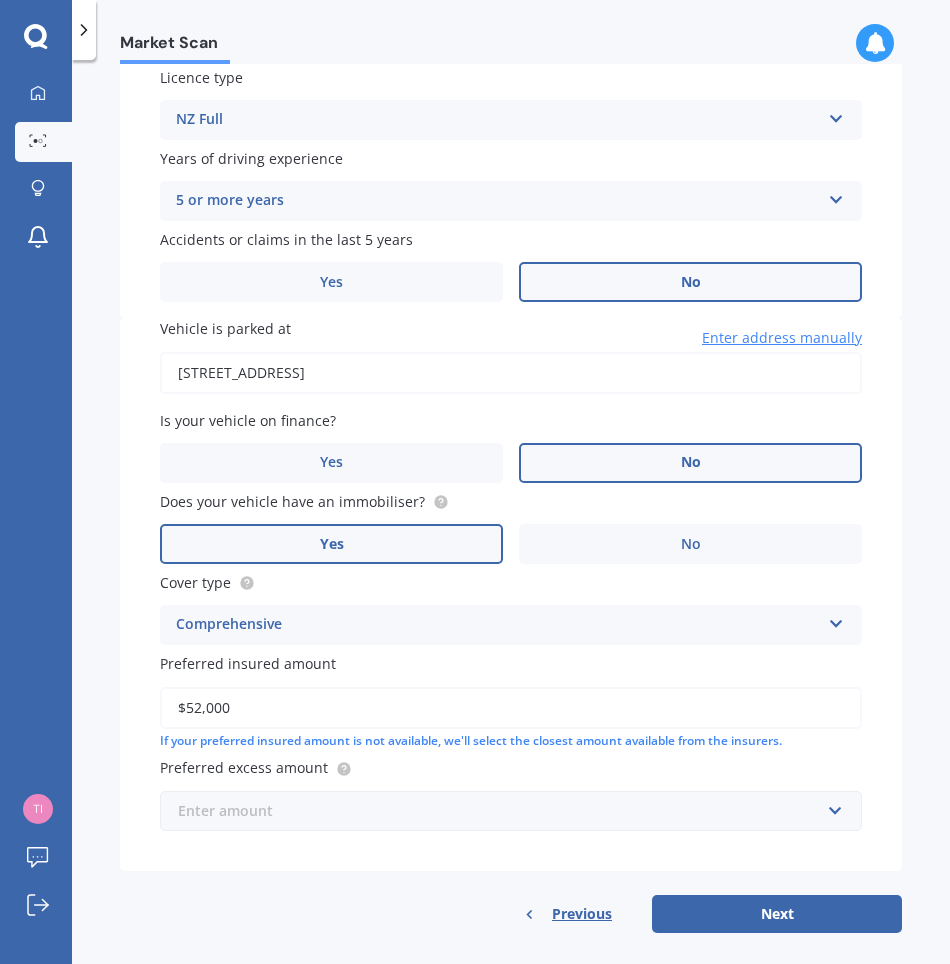 click at bounding box center [504, 811] 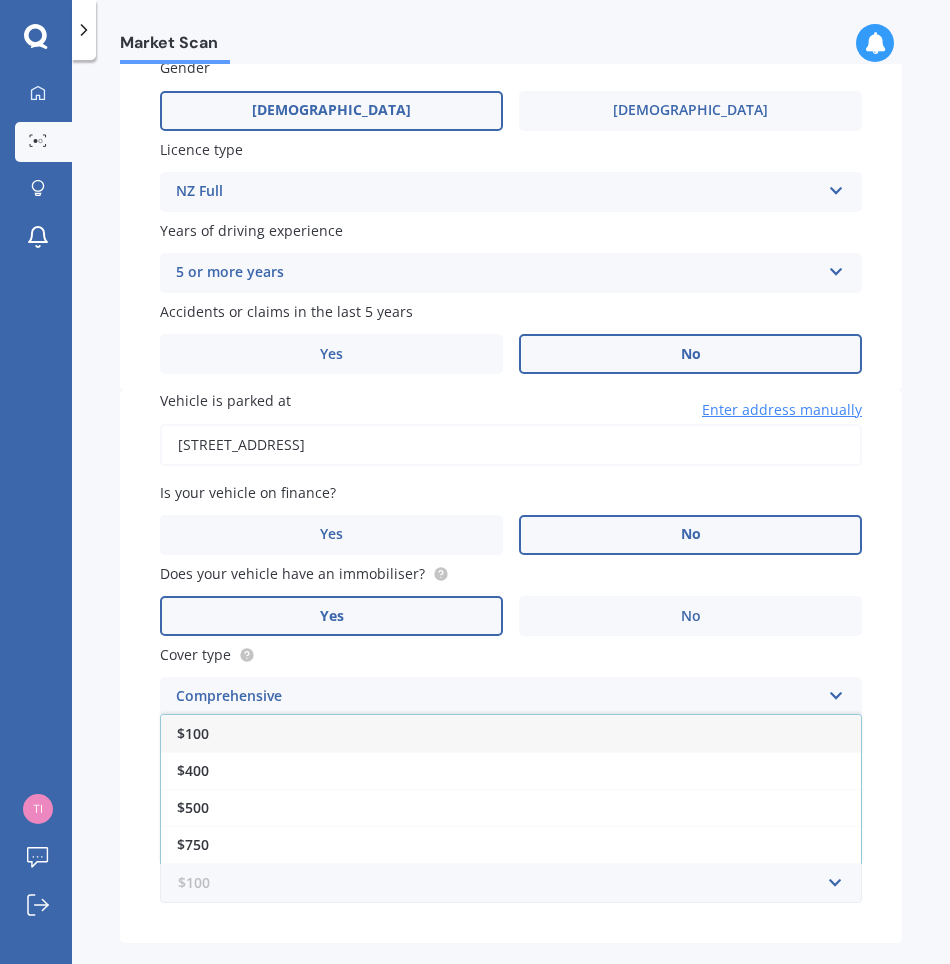 scroll, scrollTop: 804, scrollLeft: 0, axis: vertical 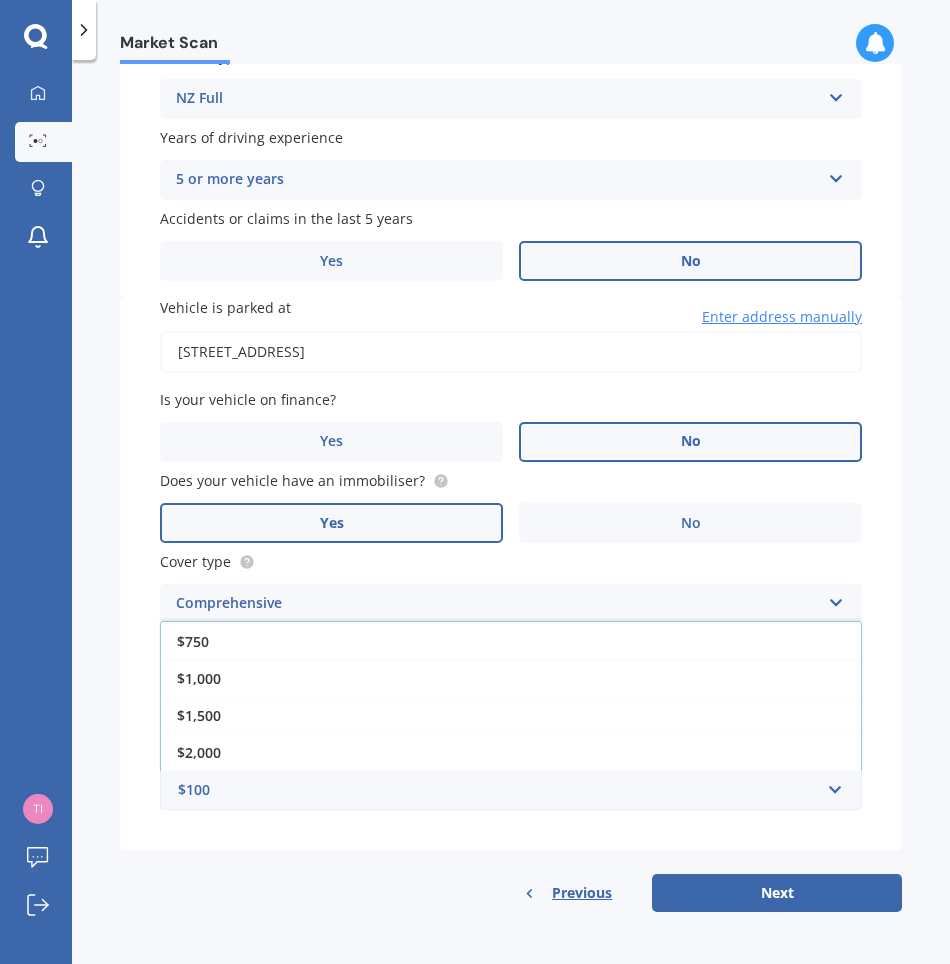 click on "$1,000" at bounding box center [199, 678] 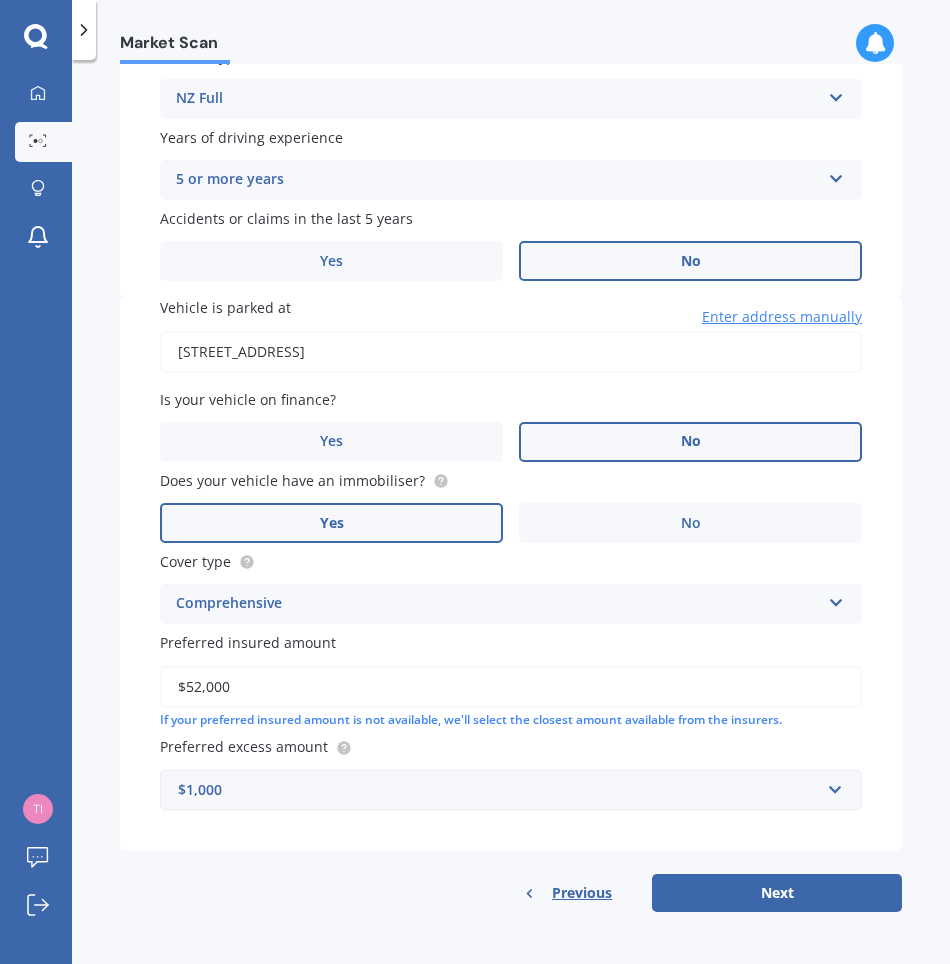 click on "Next" at bounding box center [777, 893] 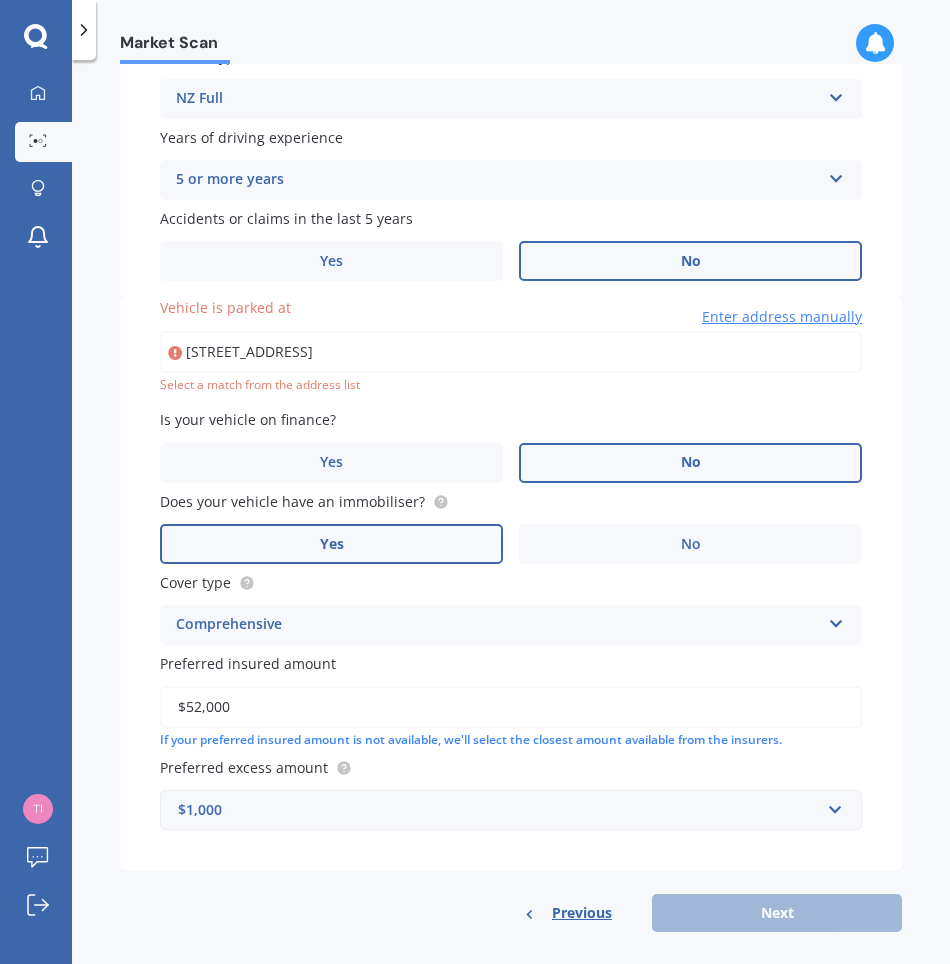 click on "[STREET_ADDRESS]" at bounding box center (511, 352) 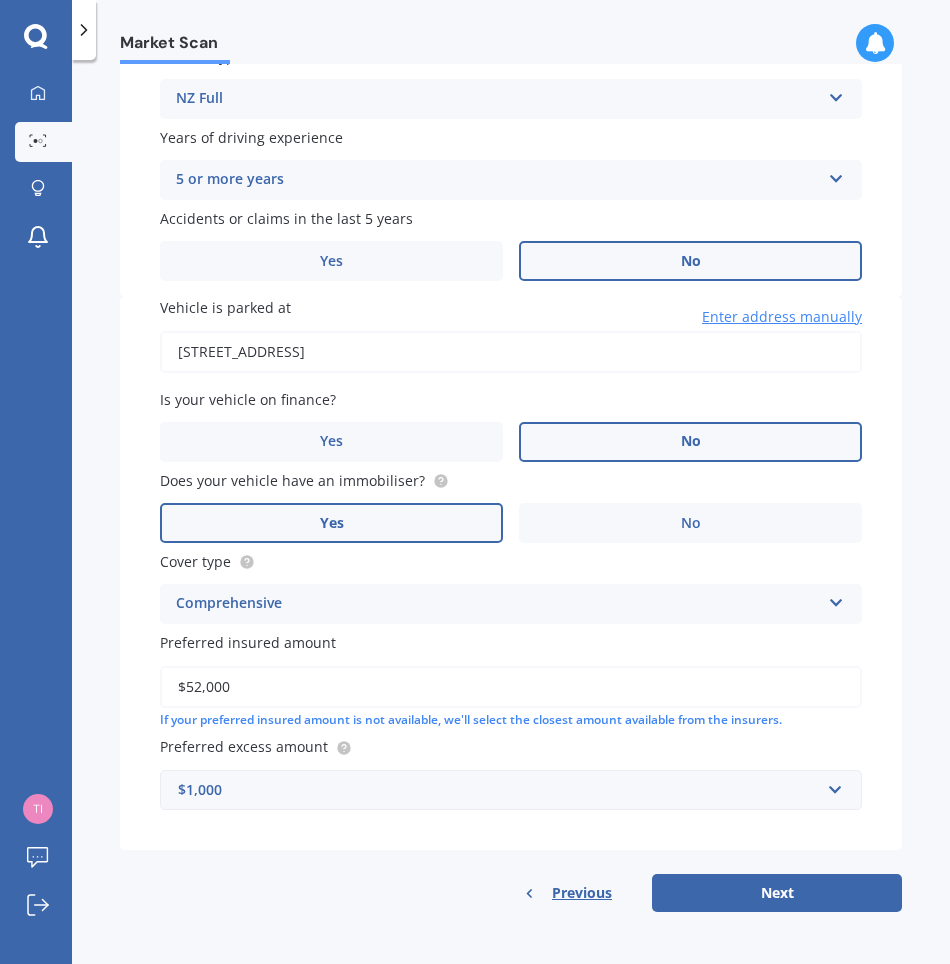 click on "Next" at bounding box center [777, 893] 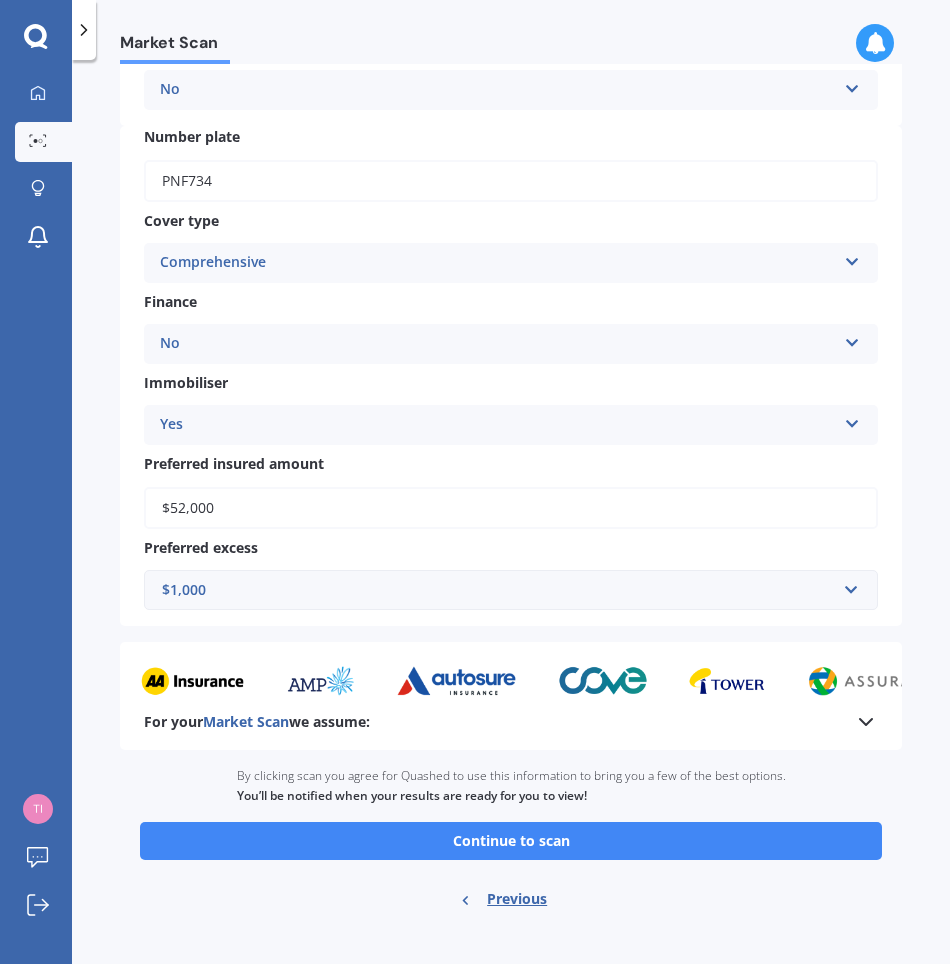 scroll, scrollTop: 566, scrollLeft: 0, axis: vertical 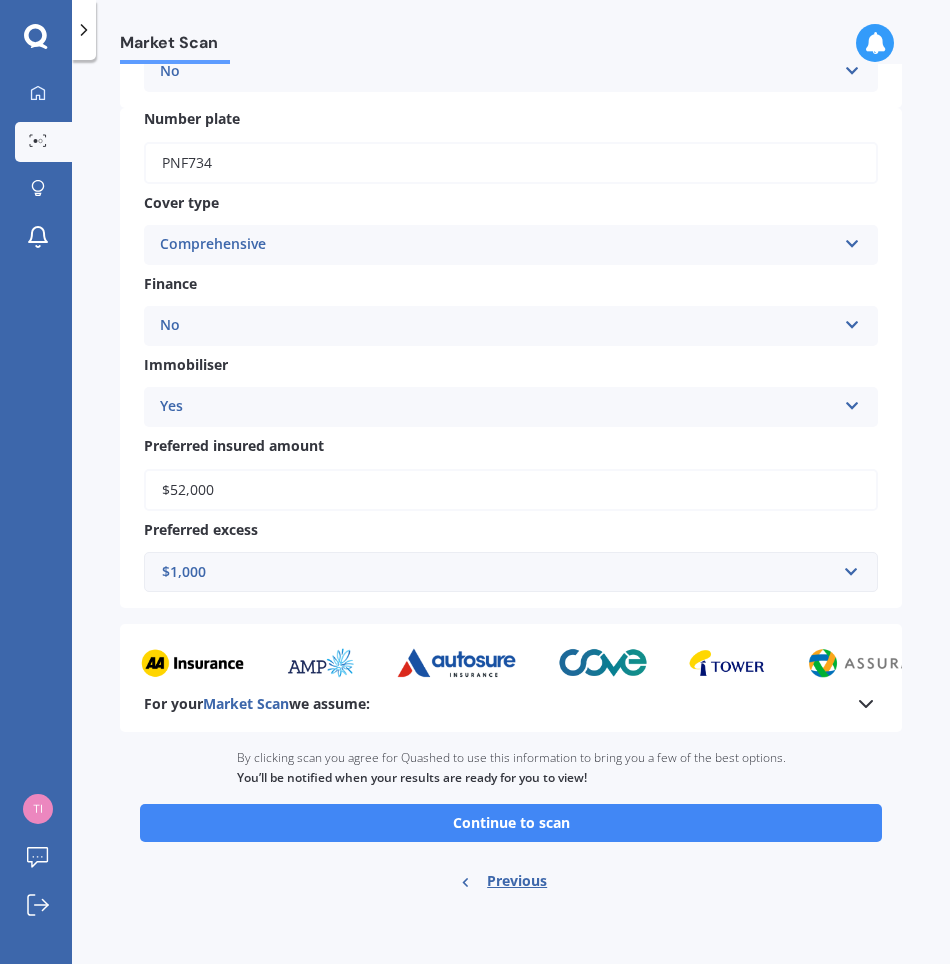 click on "Continue to scan" at bounding box center [511, 823] 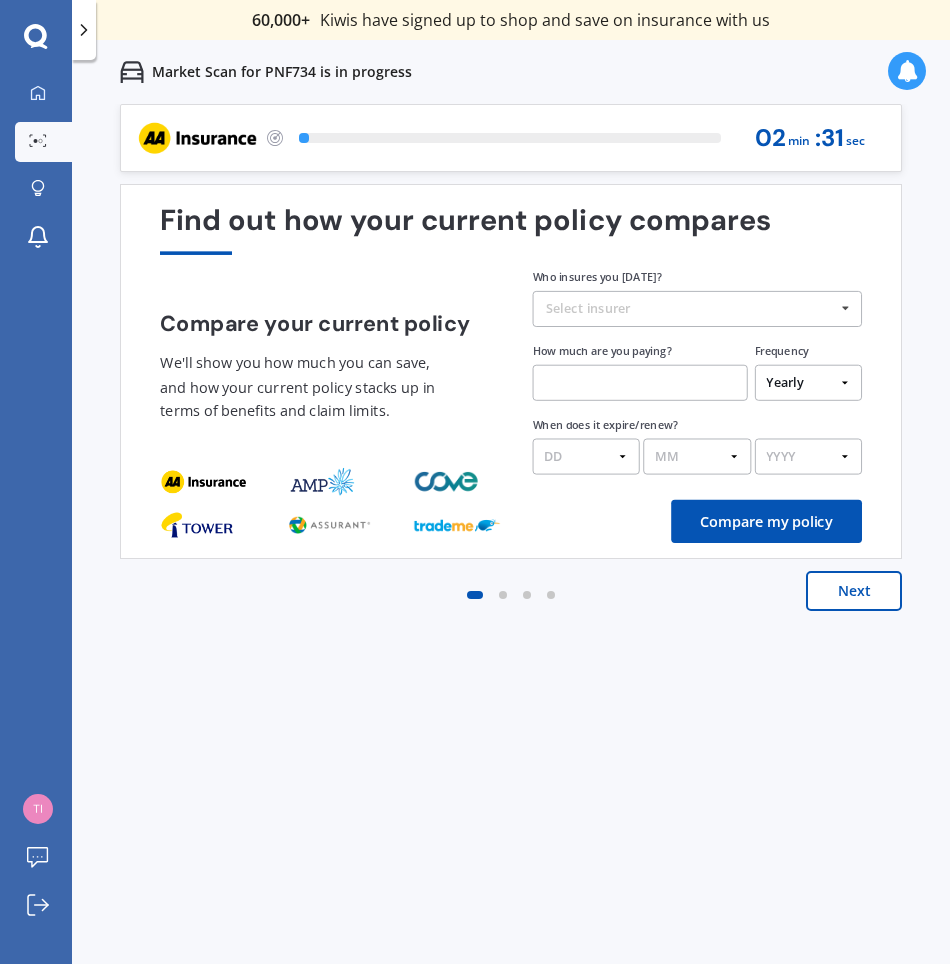 scroll, scrollTop: 0, scrollLeft: 0, axis: both 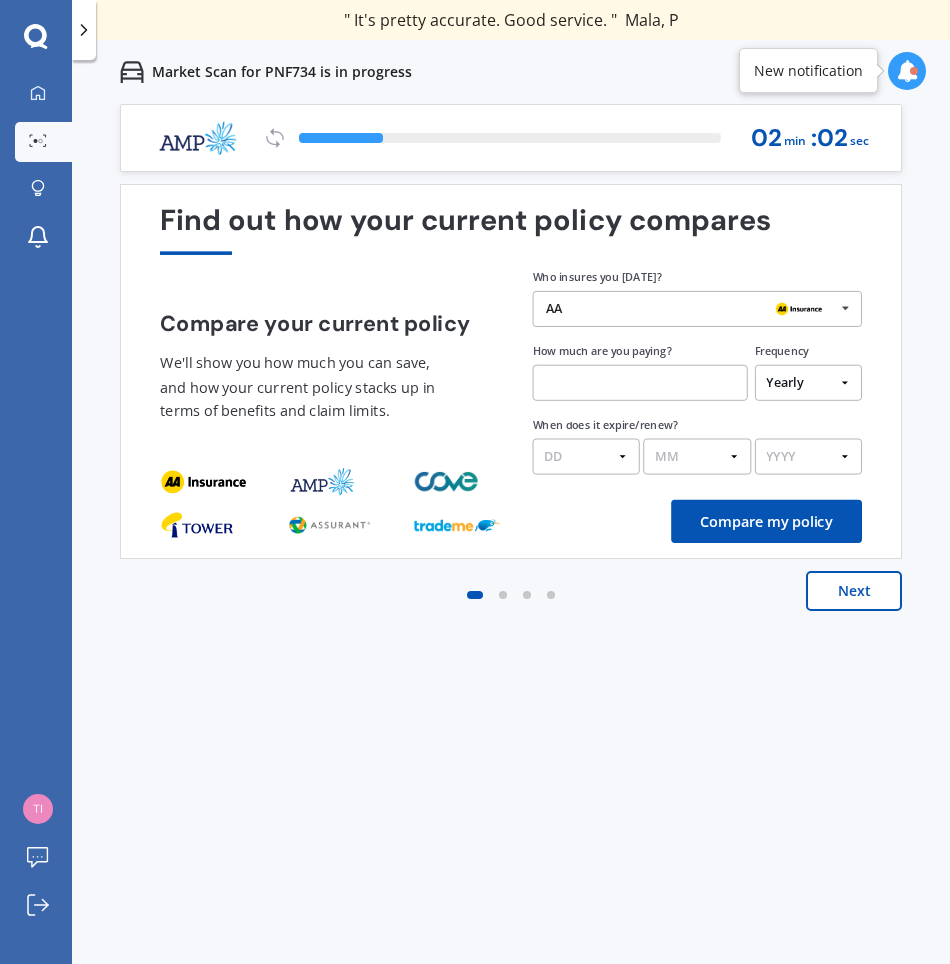 click at bounding box center [845, 308] 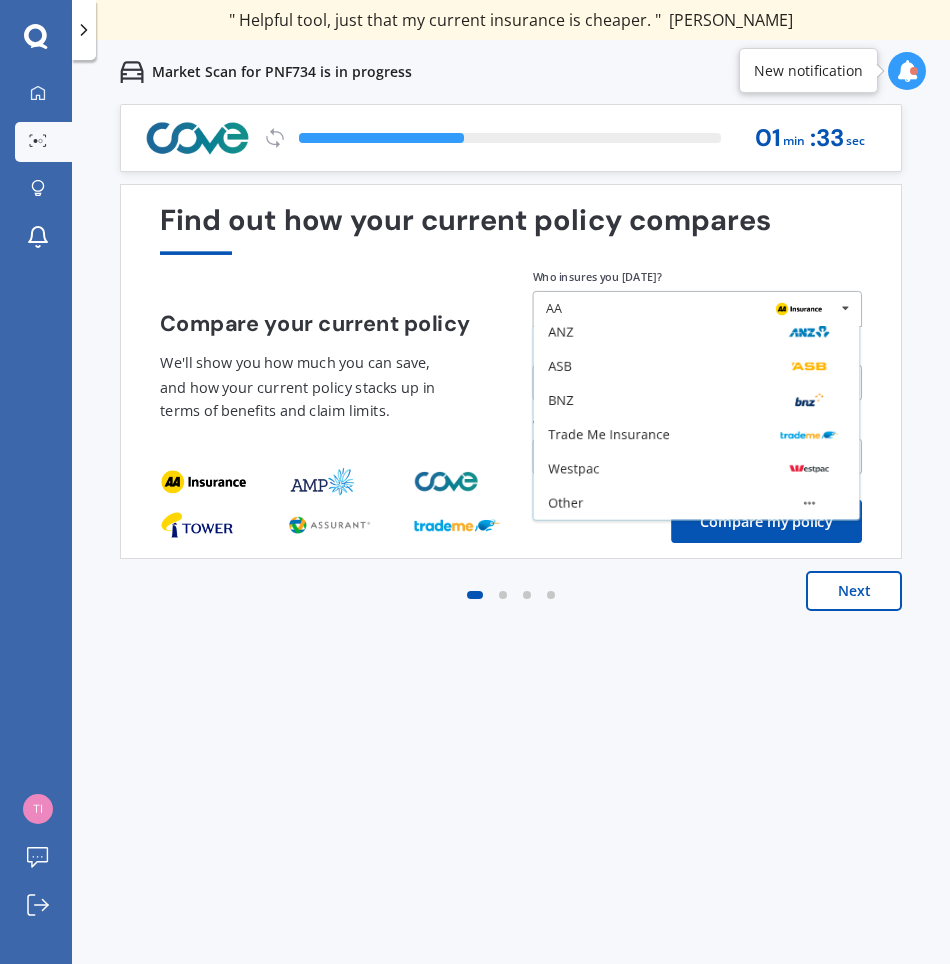 scroll, scrollTop: 203, scrollLeft: 0, axis: vertical 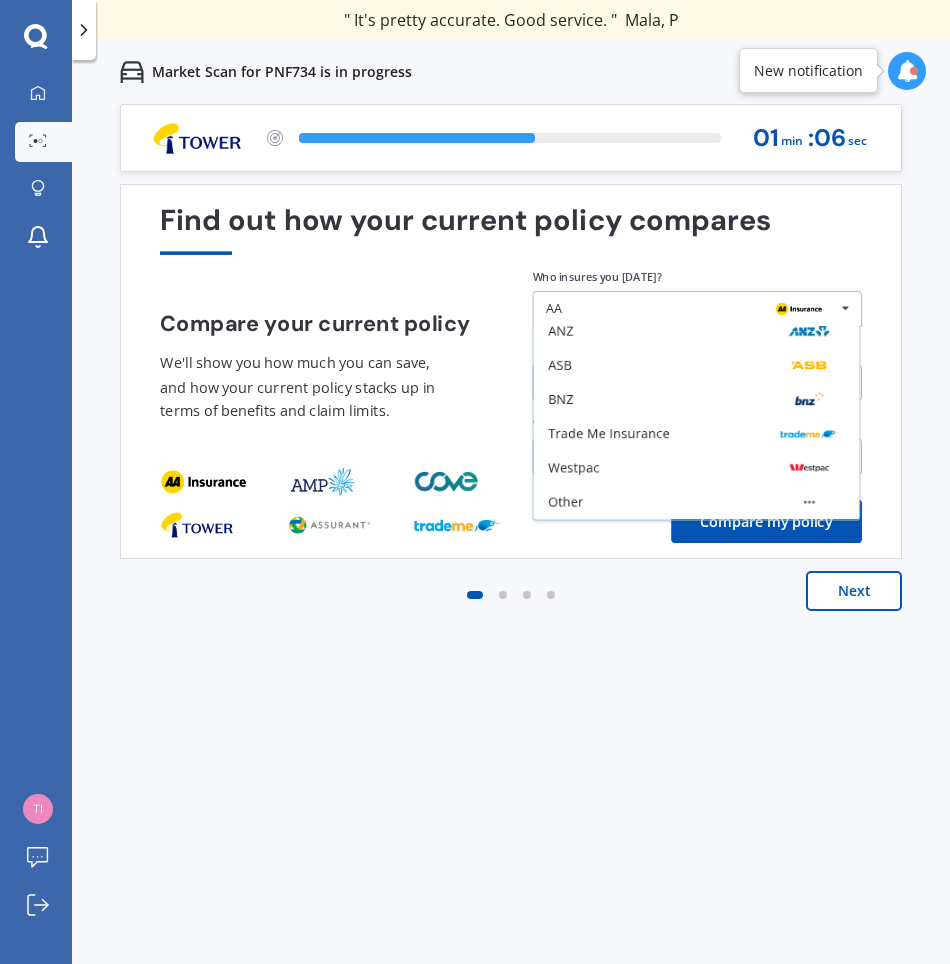 click on "Other" at bounding box center [565, 502] 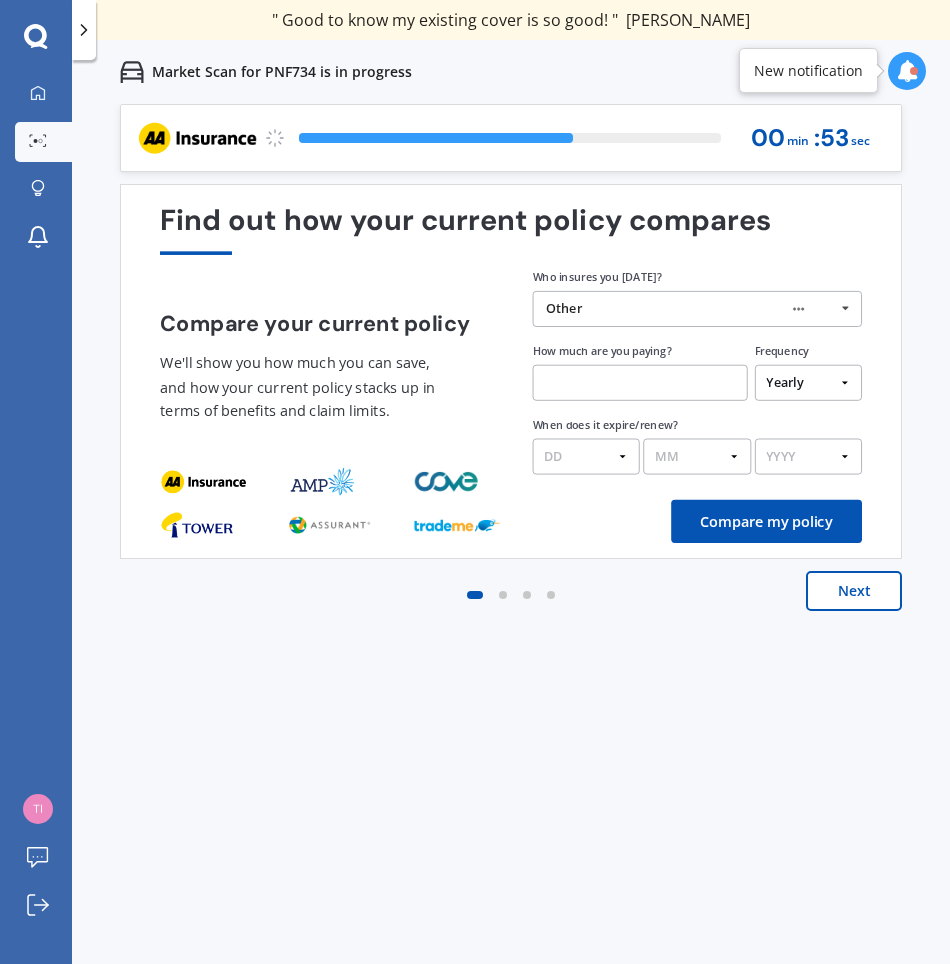 click at bounding box center (640, 383) 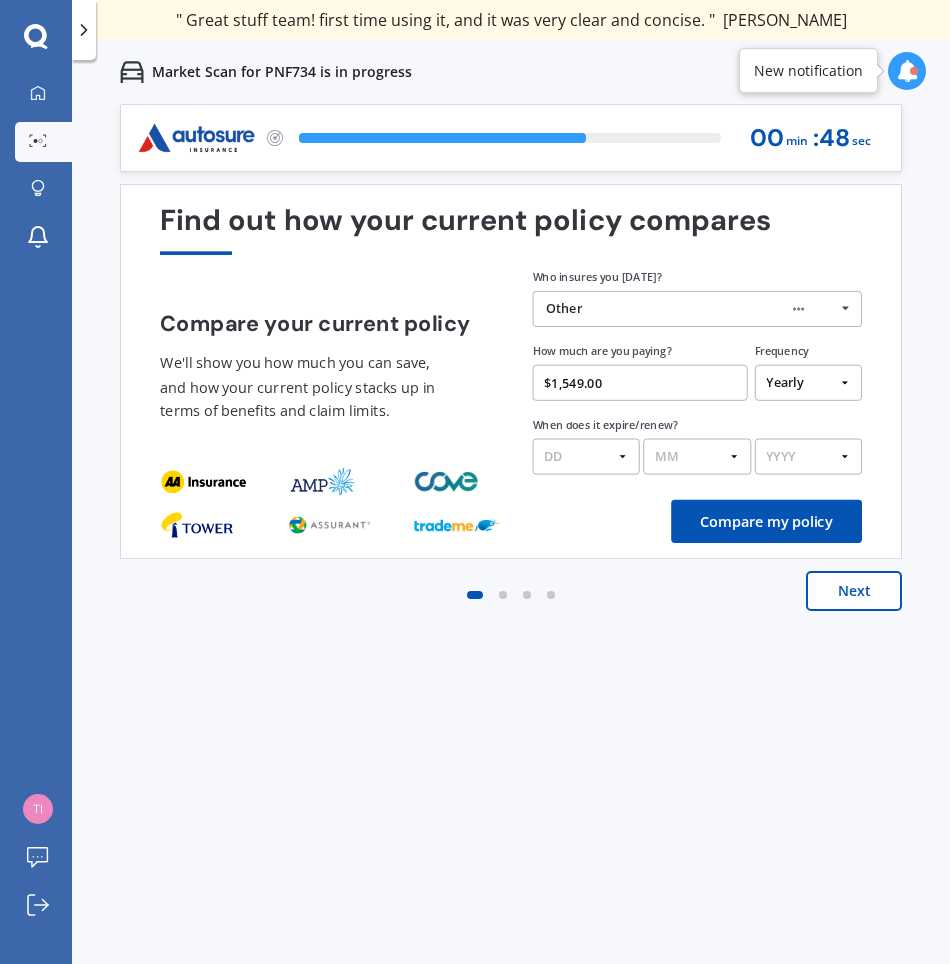 type on "$1,549.00" 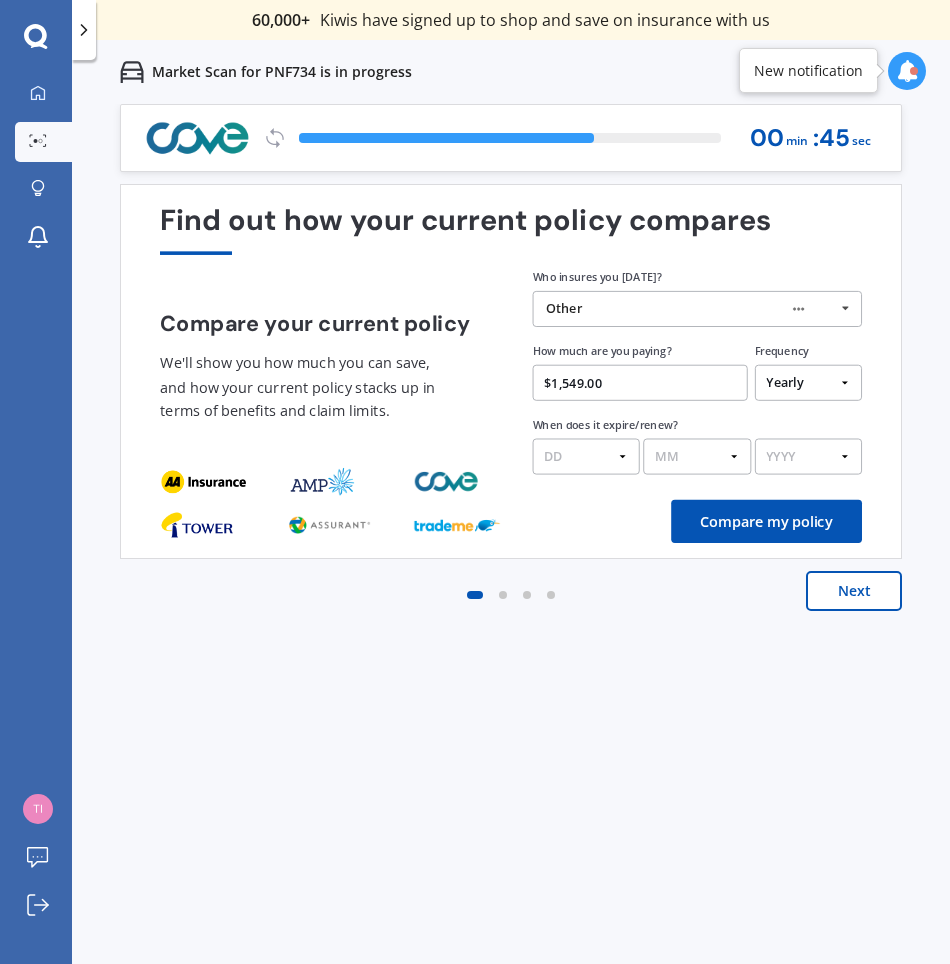 select on "15" 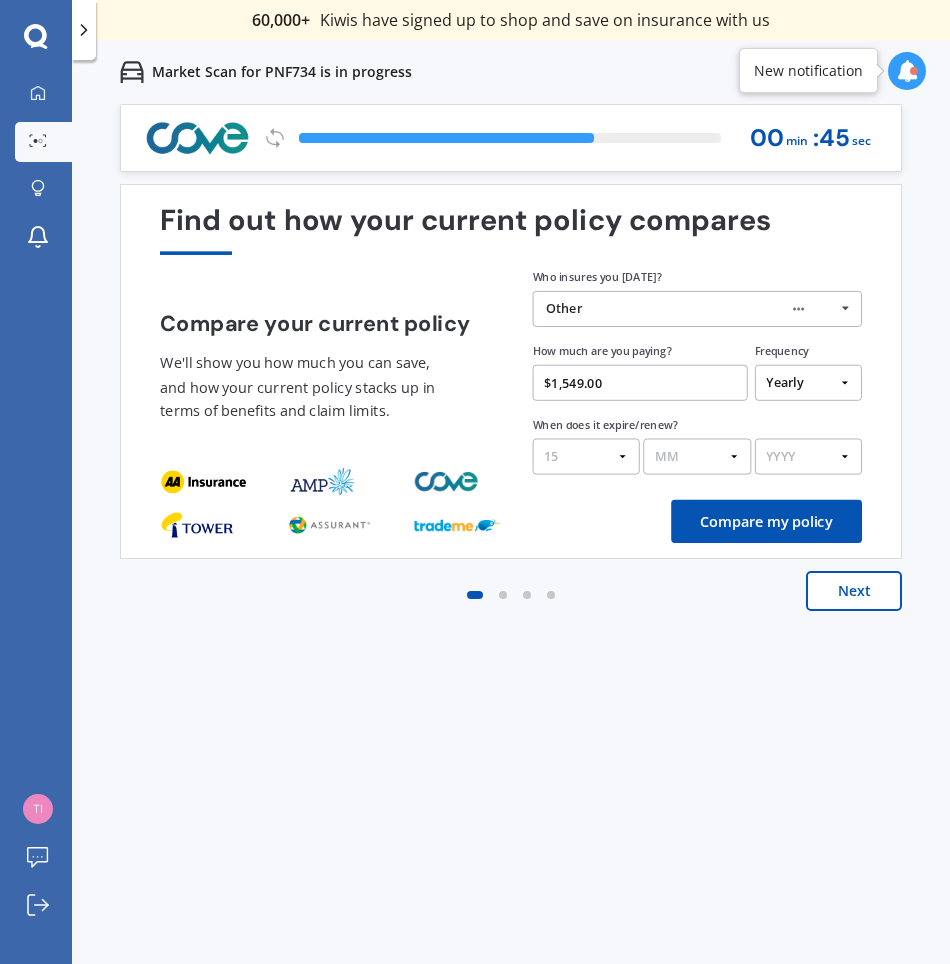 click on "DD 01 02 03 04 05 06 07 08 09 10 11 12 13 14 15 16 17 18 19 20 21 22 23 24 25 26 27 28 29 30 31" at bounding box center (586, 457) 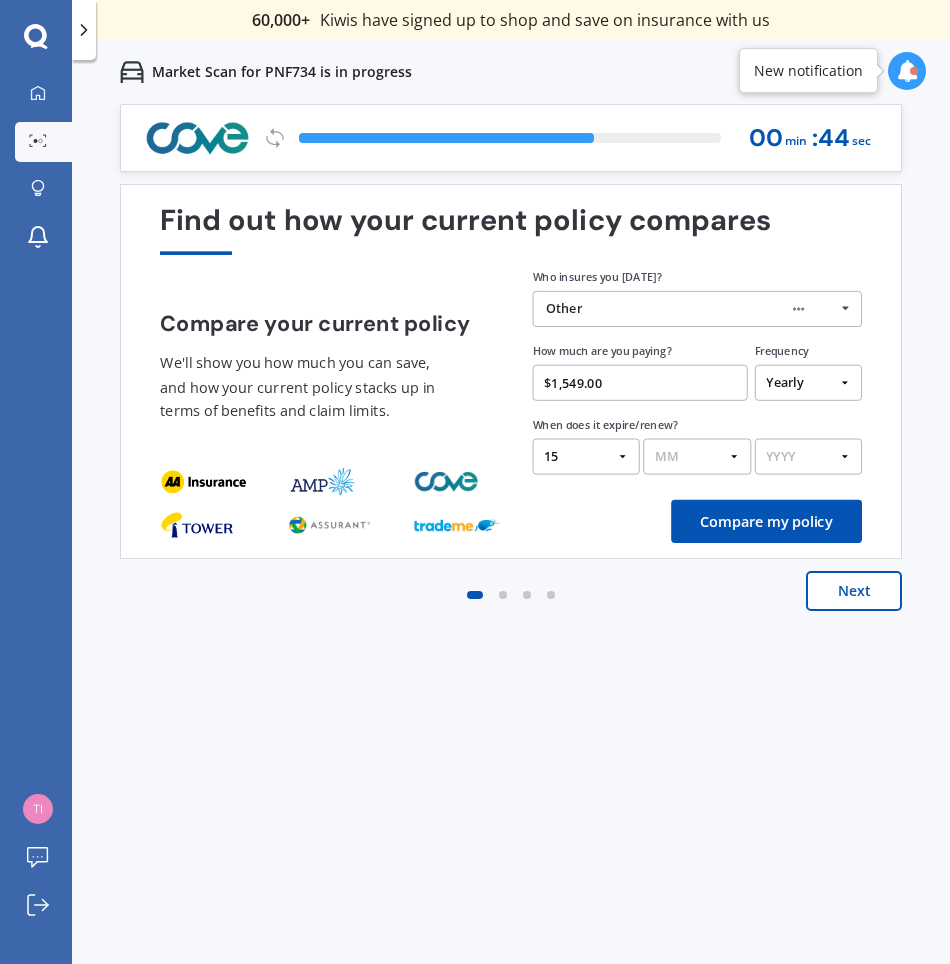 click on "MM 01 02 03 04 05 06 07 08 09 10 11 12" at bounding box center [697, 457] 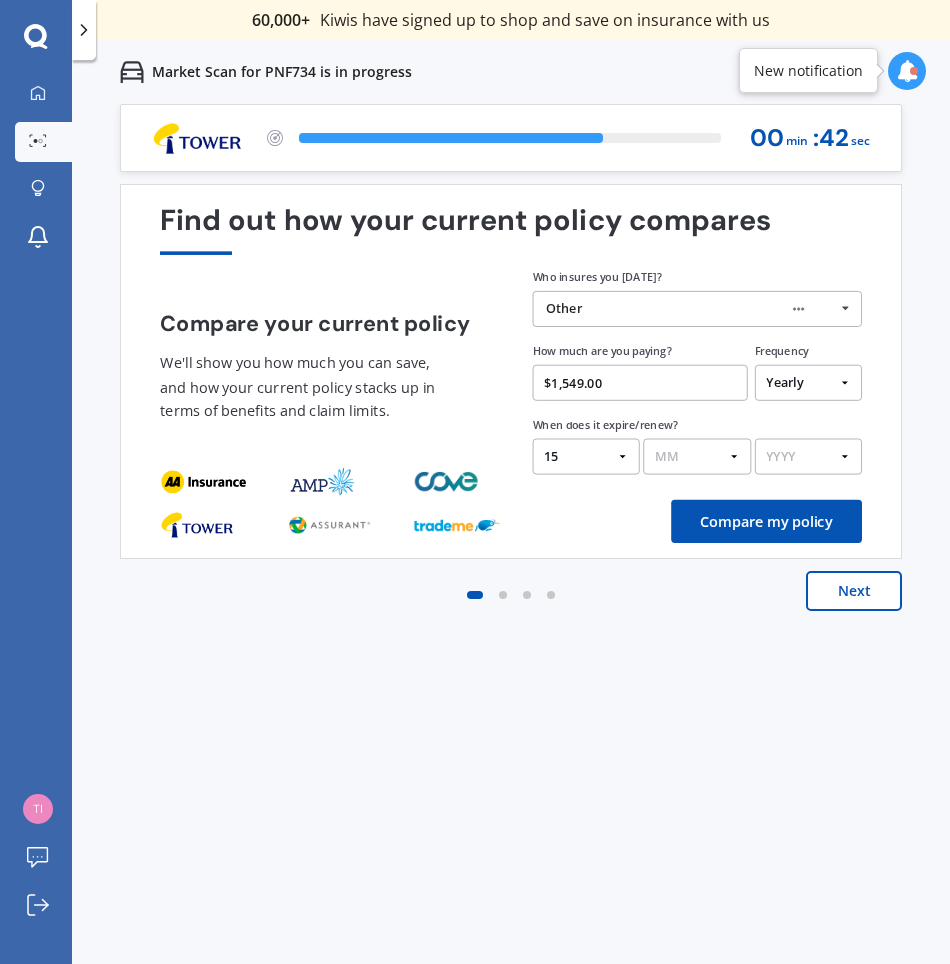 select on "08" 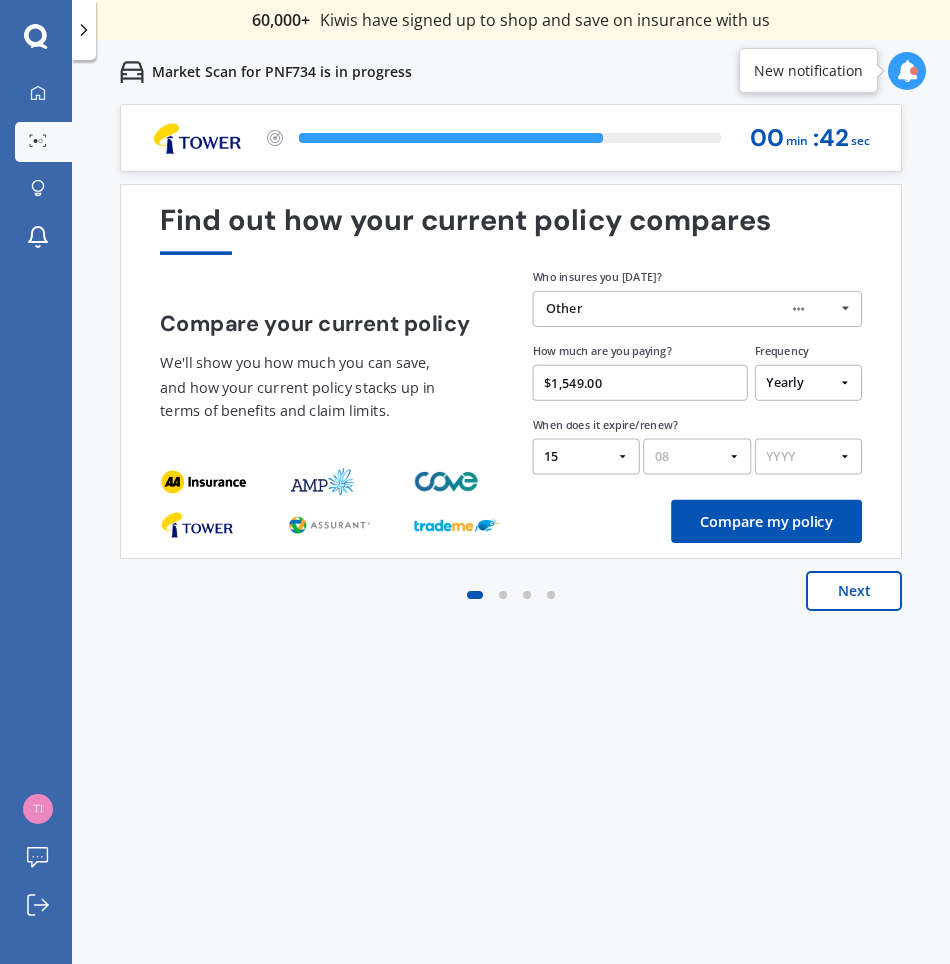 click on "MM 01 02 03 04 05 06 07 08 09 10 11 12" at bounding box center [697, 457] 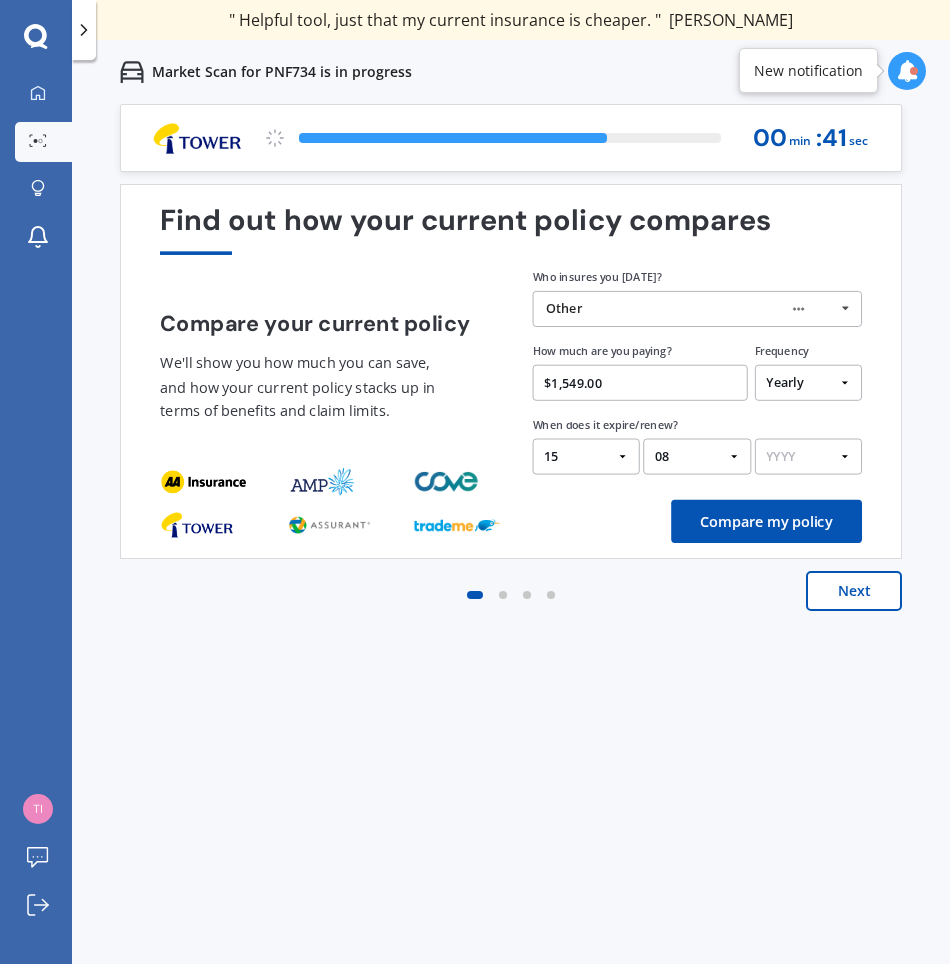 click on "YYYY 2026 2025 2024" at bounding box center (808, 457) 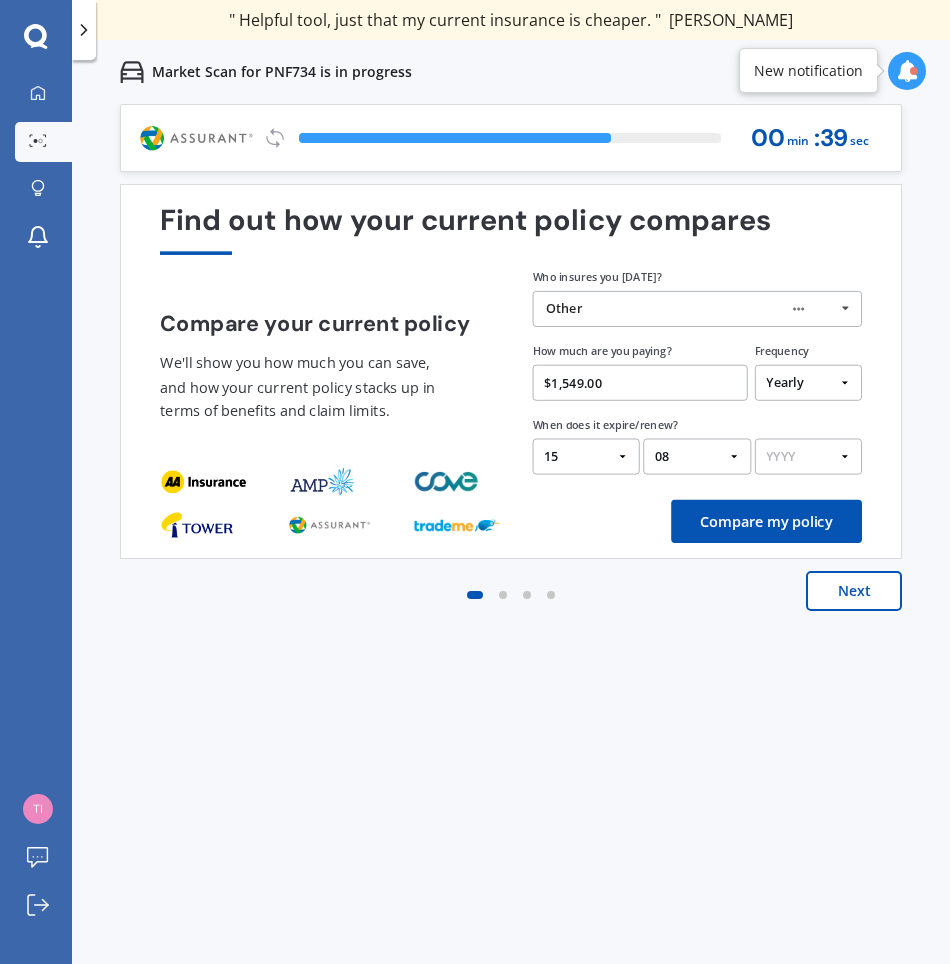 select on "2025" 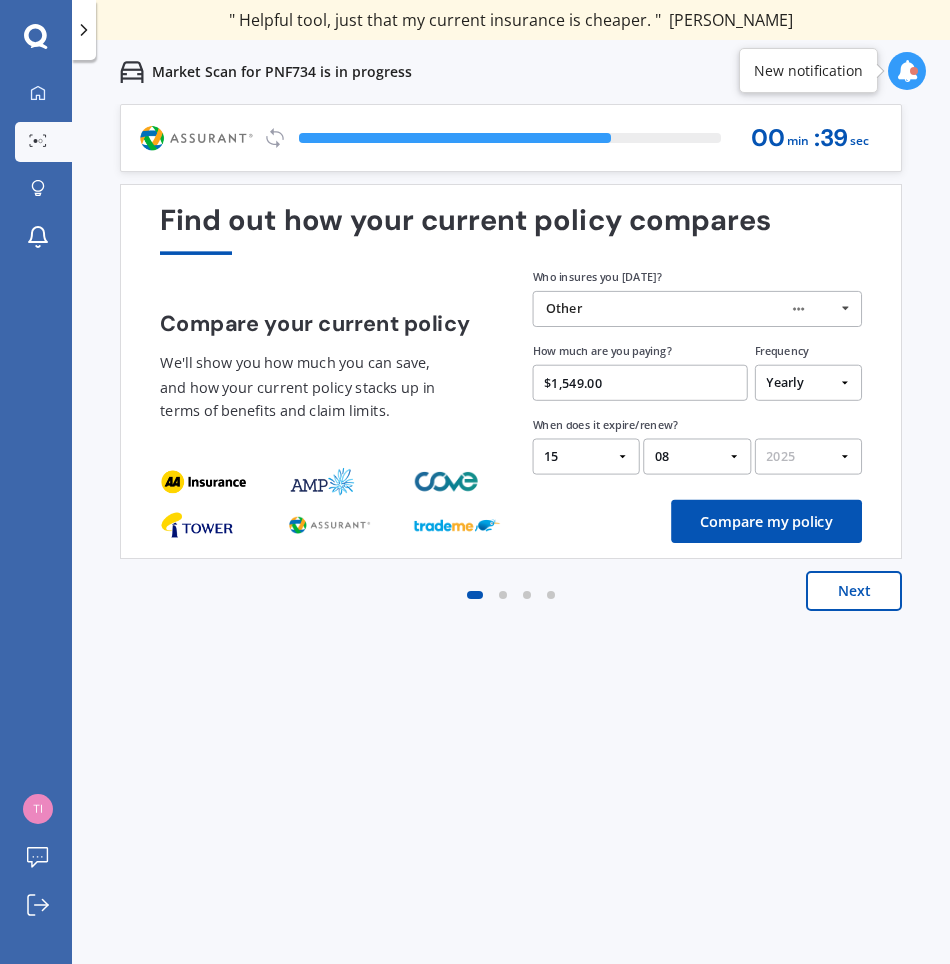 click on "YYYY 2026 2025 2024" at bounding box center (808, 457) 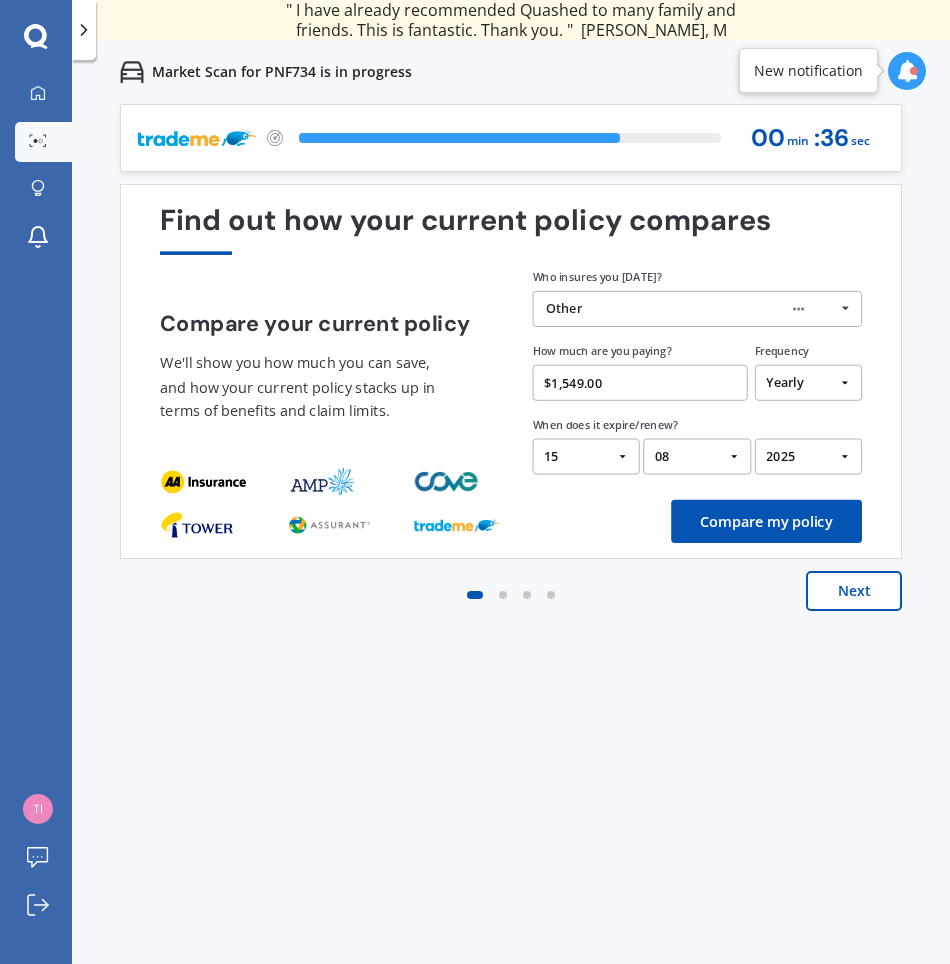 click on "Compare my policy" at bounding box center (766, 521) 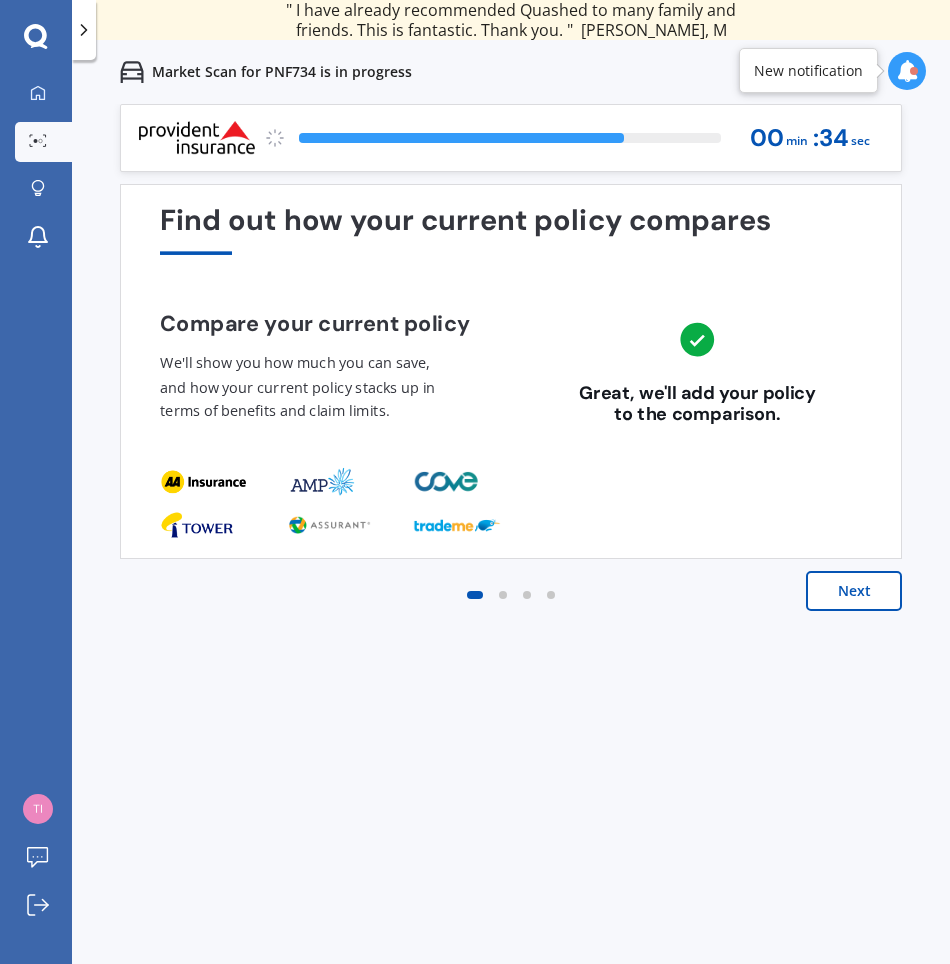 click on "Next" at bounding box center (854, 591) 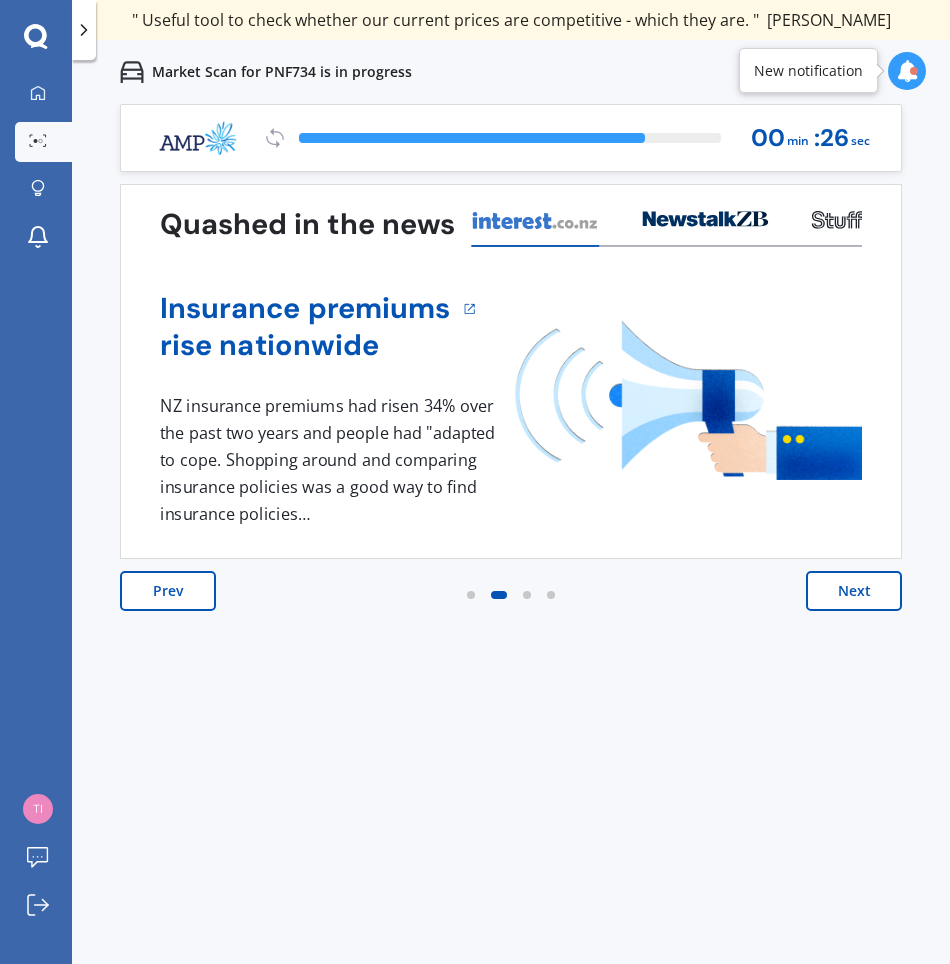 click on "Next" at bounding box center (854, 591) 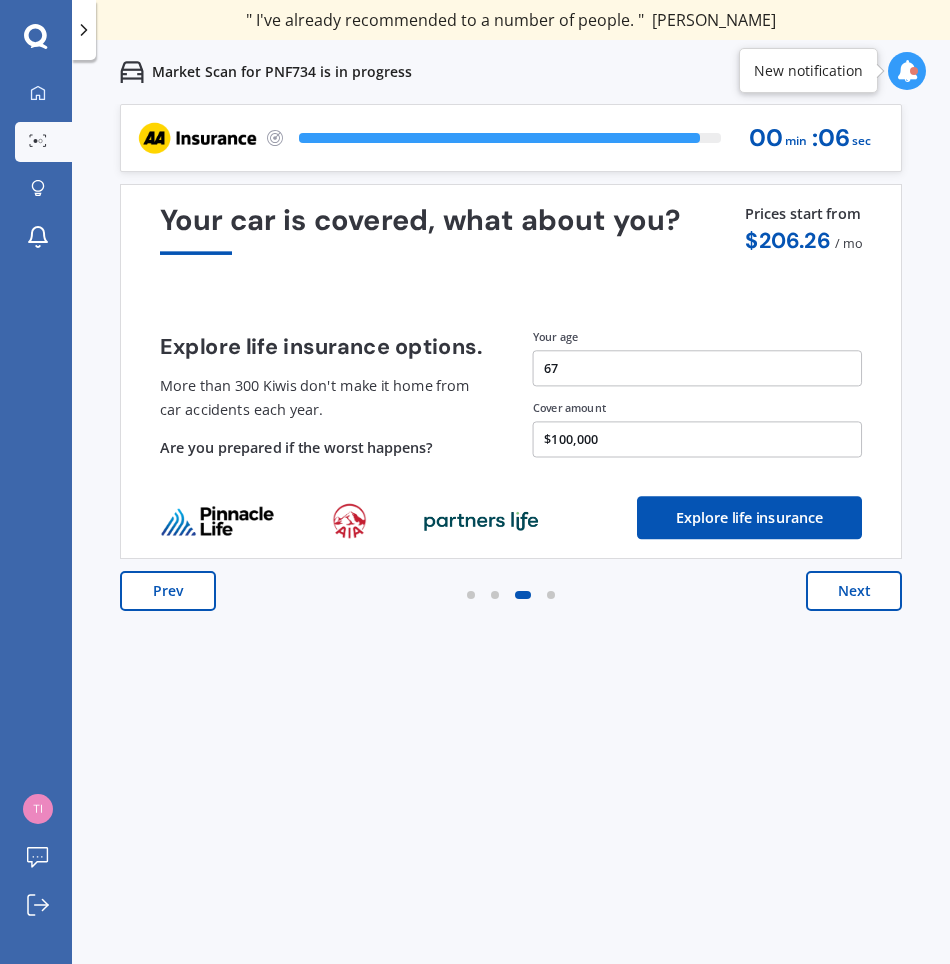 click on "Next" at bounding box center [854, 591] 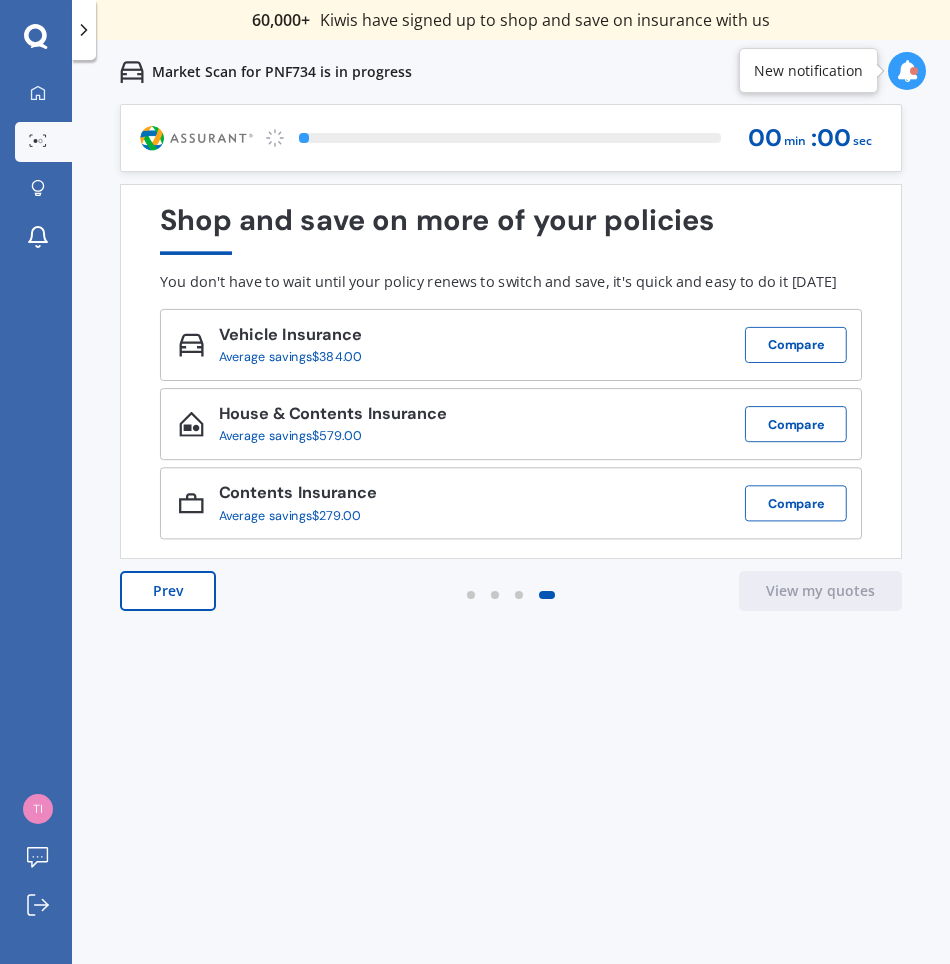 click at bounding box center [914, 71] 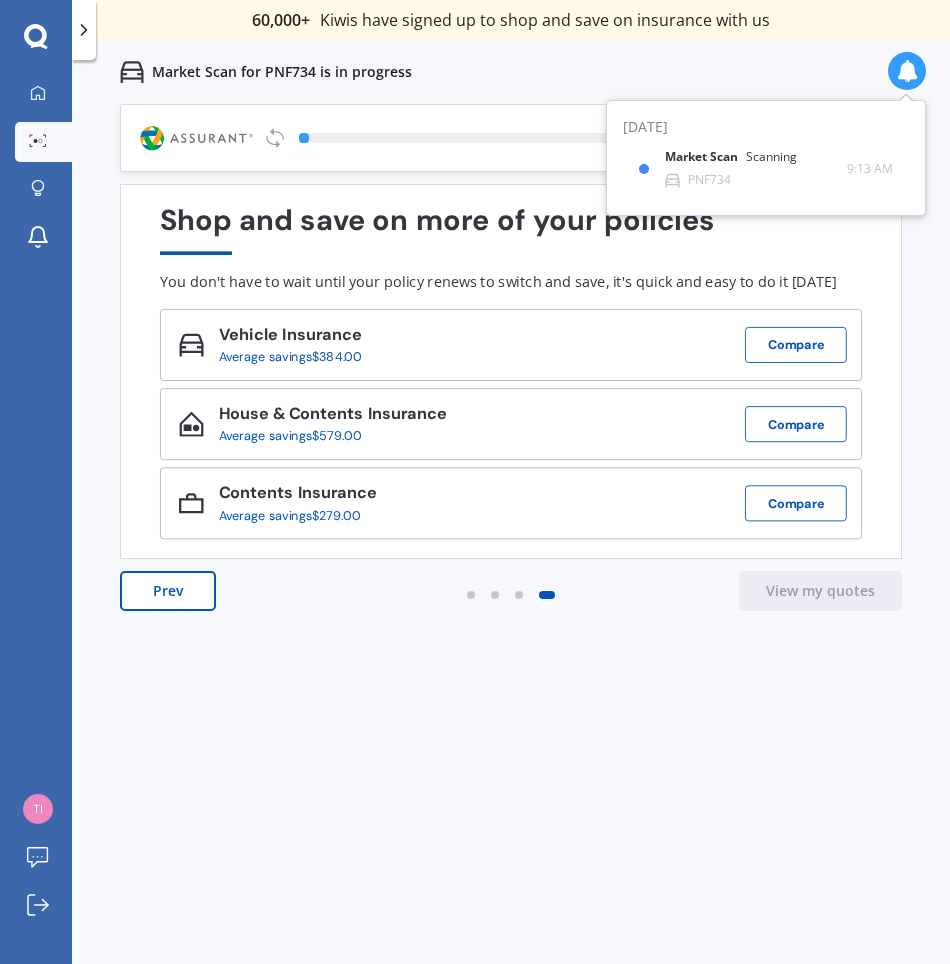 click at bounding box center [907, 71] 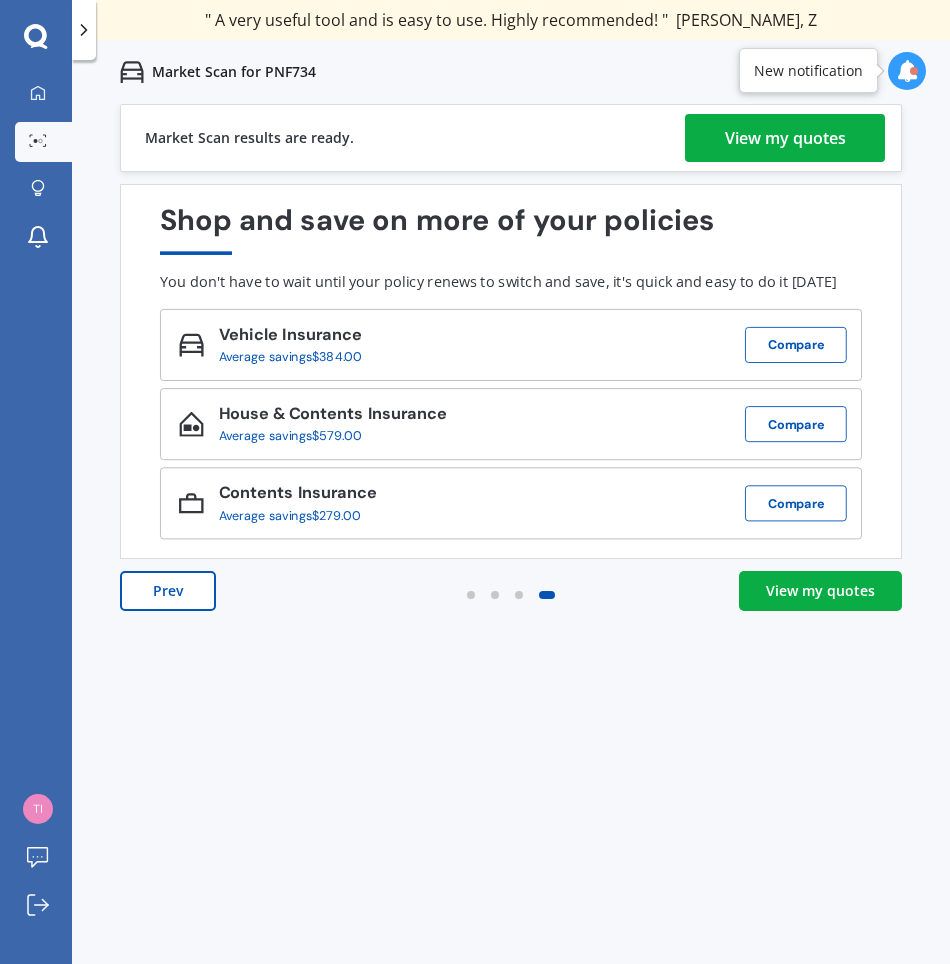 click on "View my quotes" at bounding box center [785, 138] 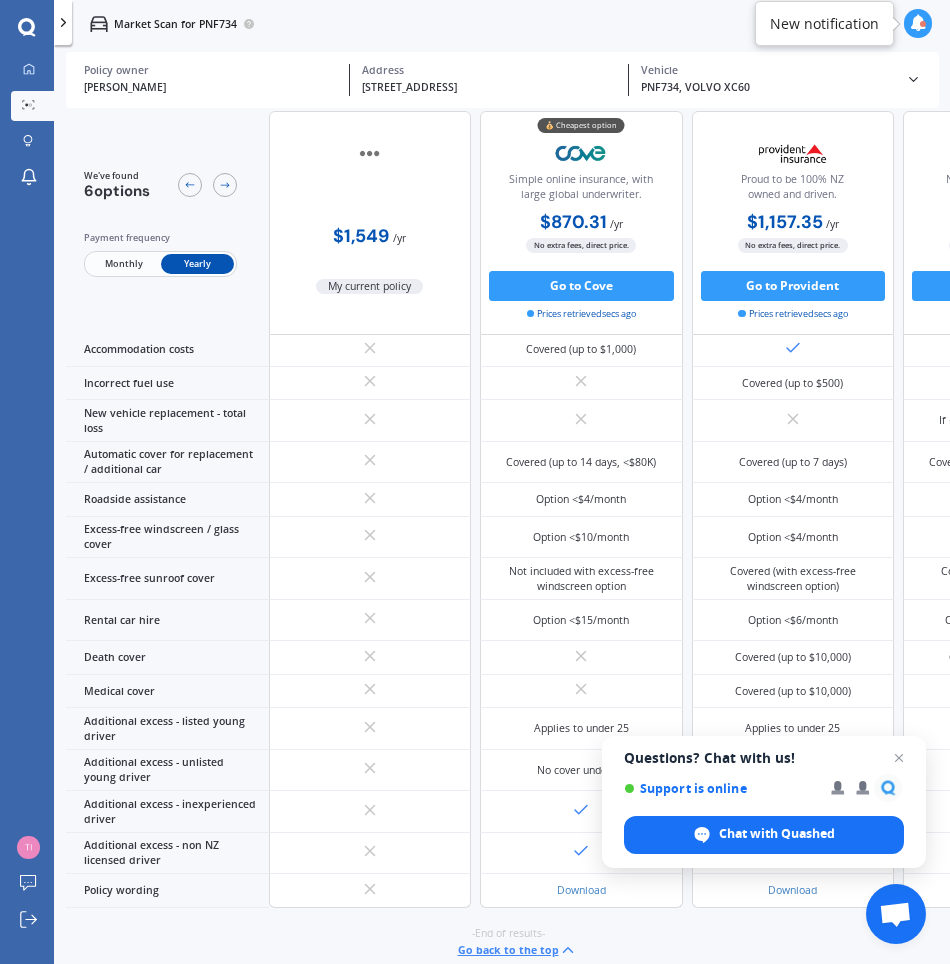 scroll, scrollTop: 574, scrollLeft: 0, axis: vertical 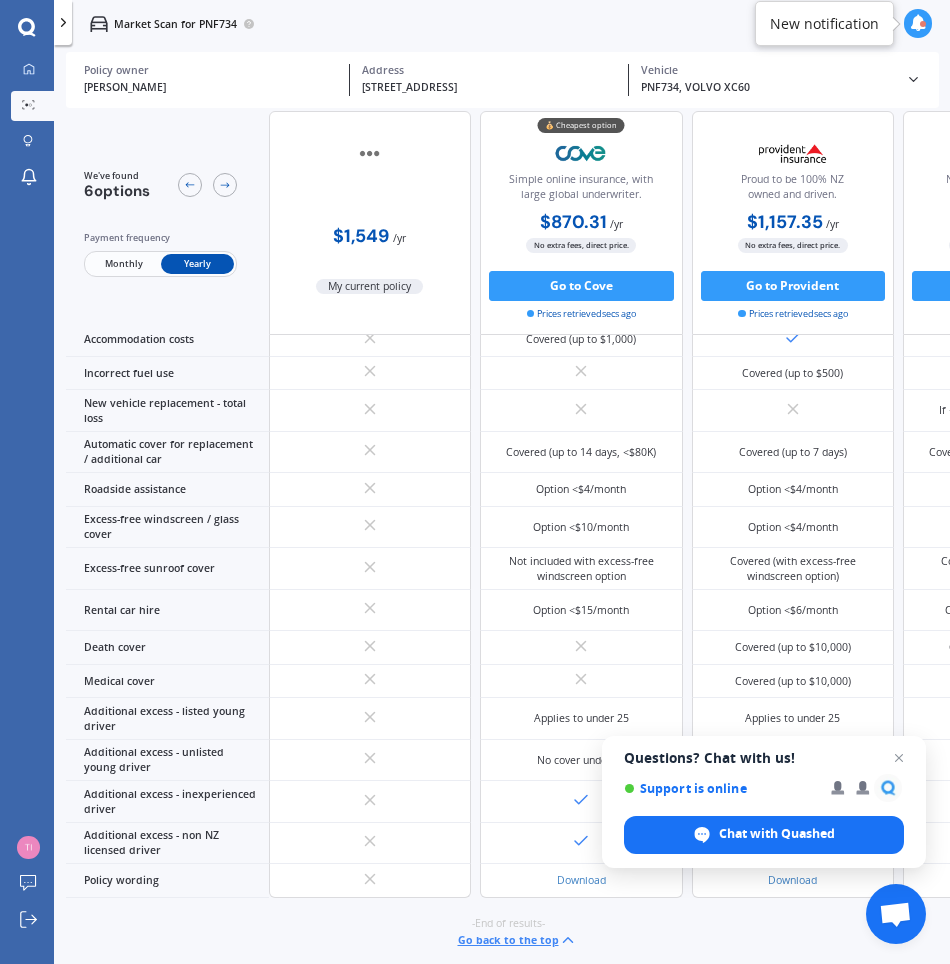 click at bounding box center [899, 758] 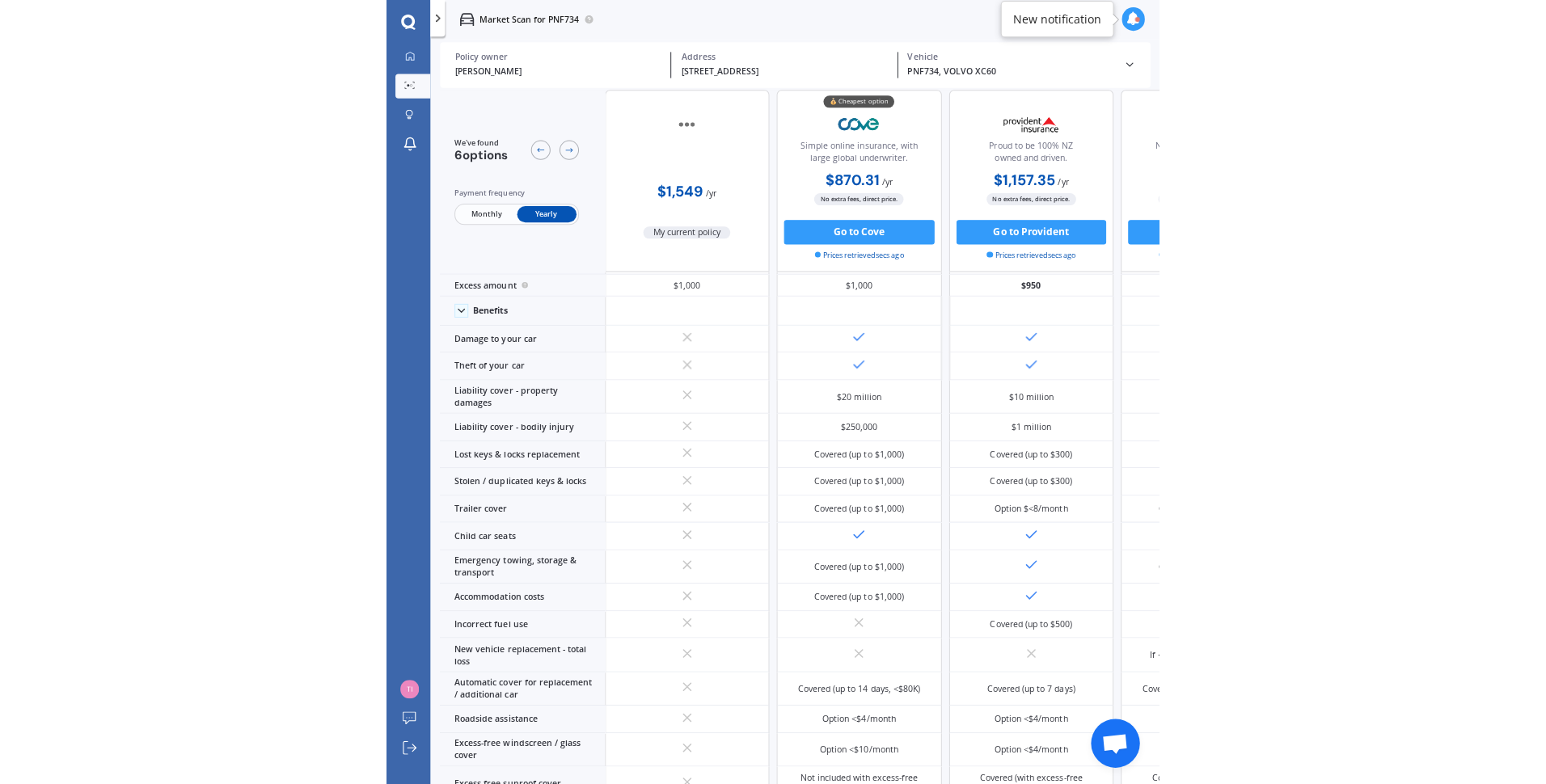 scroll, scrollTop: 0, scrollLeft: 0, axis: both 